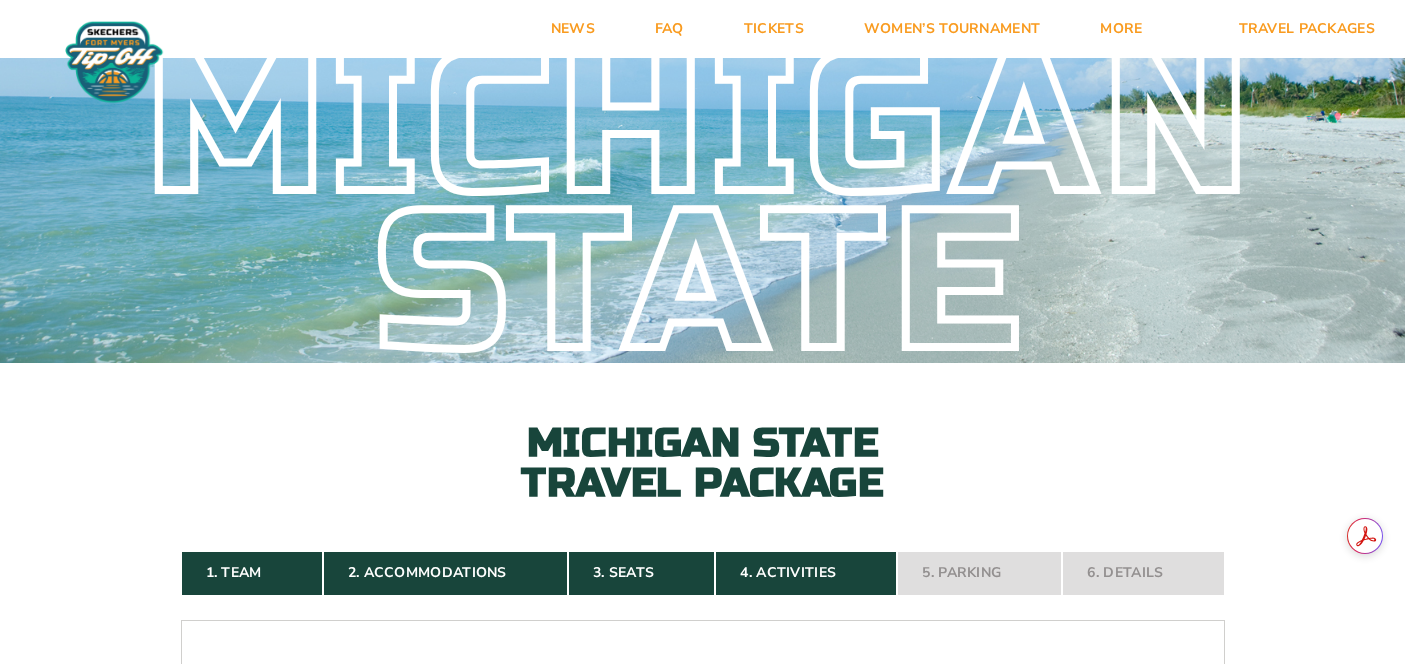 scroll, scrollTop: 0, scrollLeft: 0, axis: both 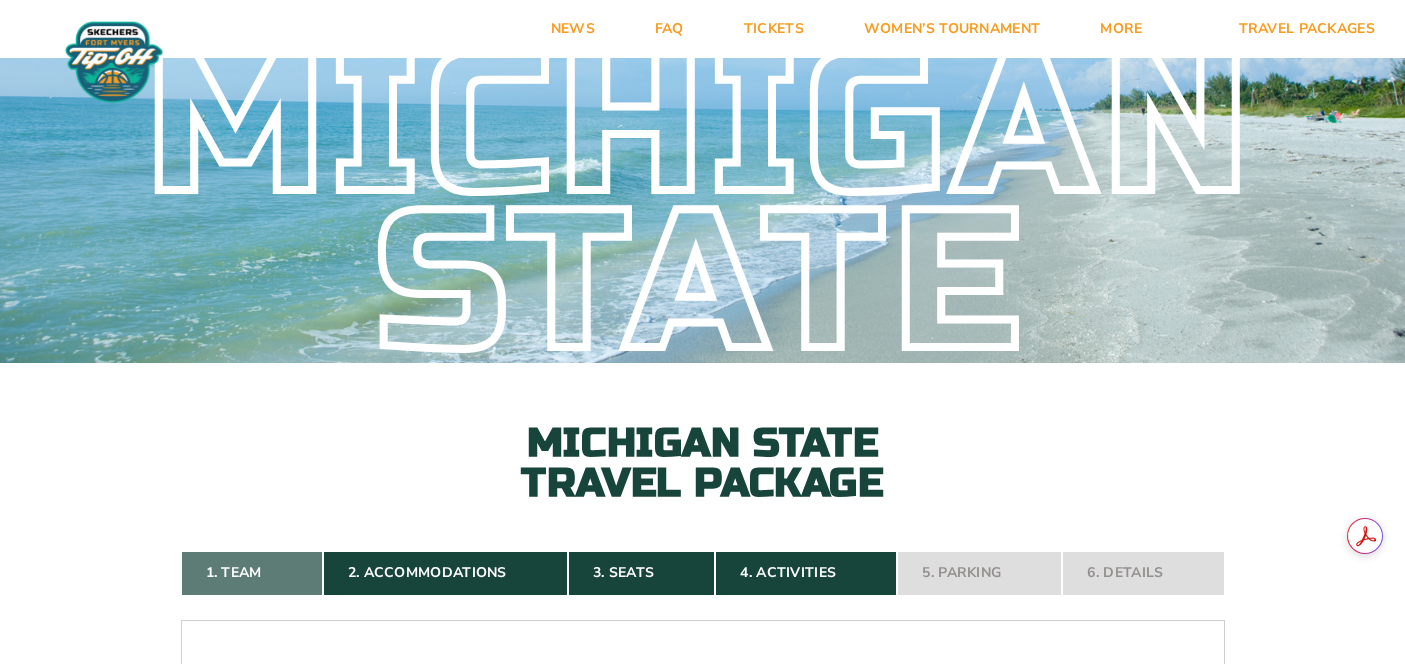 click on "1. Team" at bounding box center [252, 573] 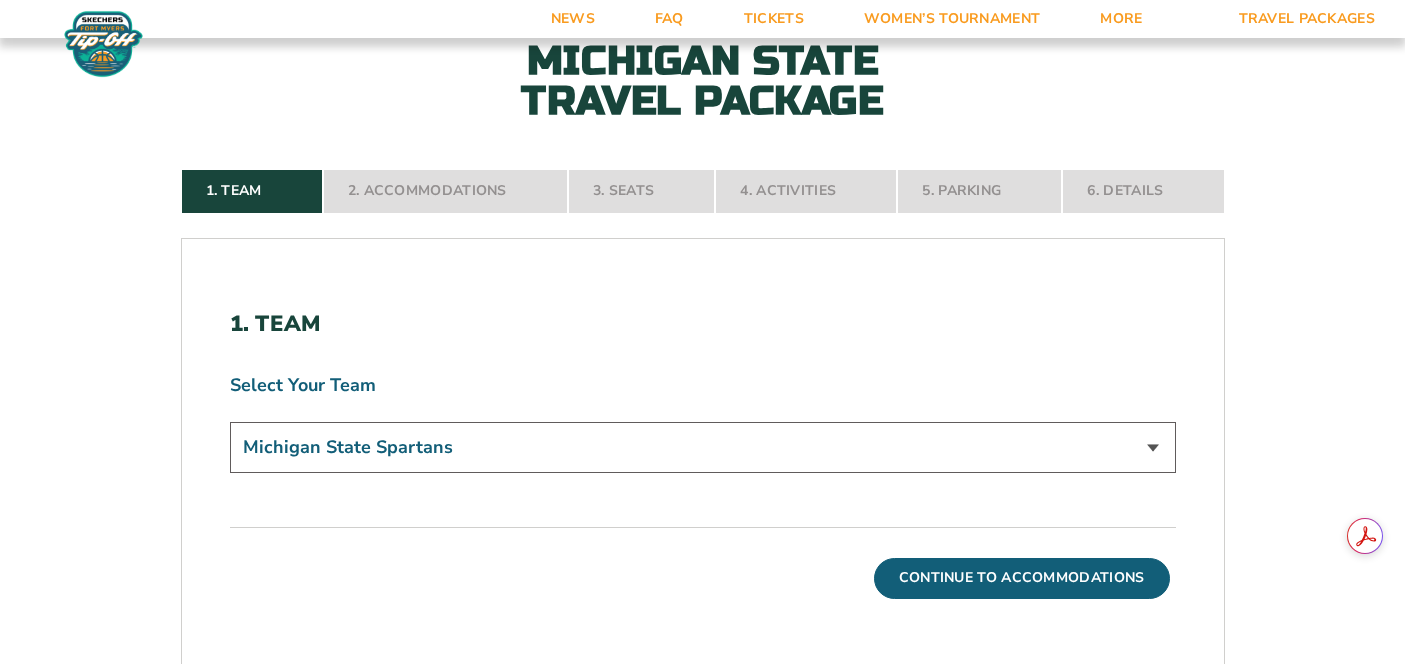 scroll, scrollTop: 384, scrollLeft: 0, axis: vertical 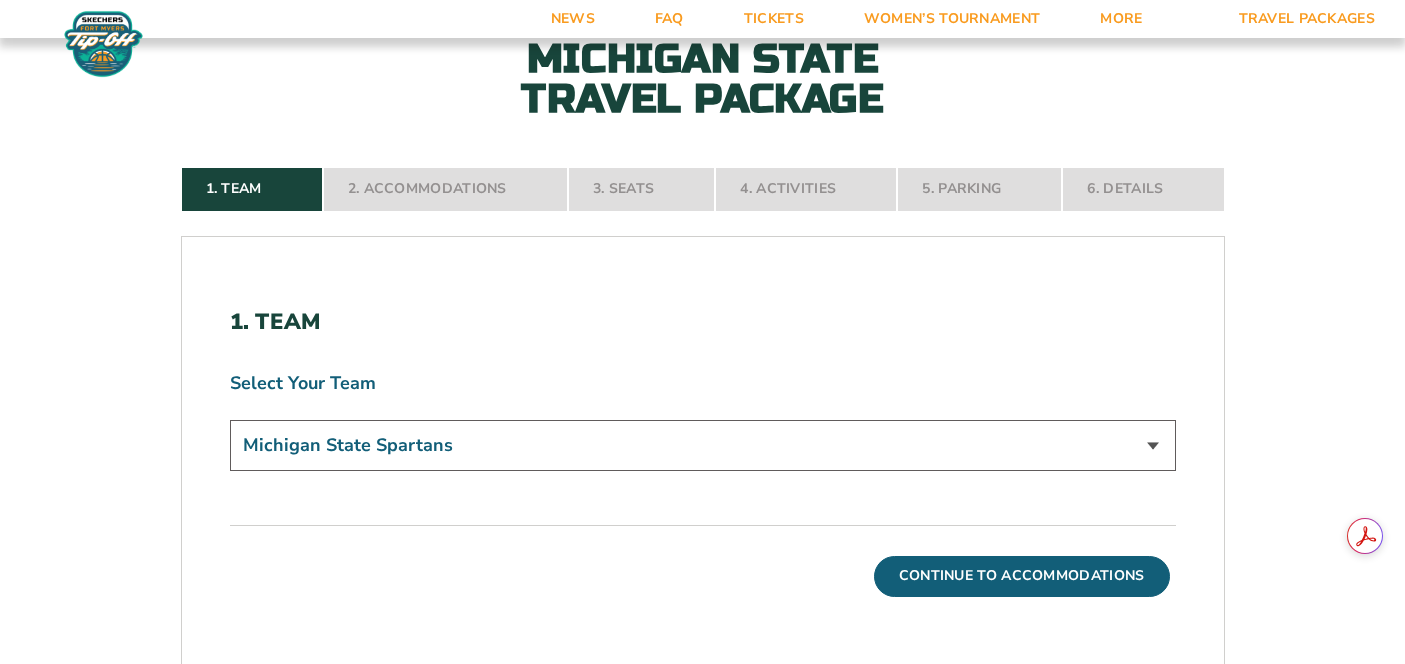 click on "Michigan State Spartans" at bounding box center [703, 445] 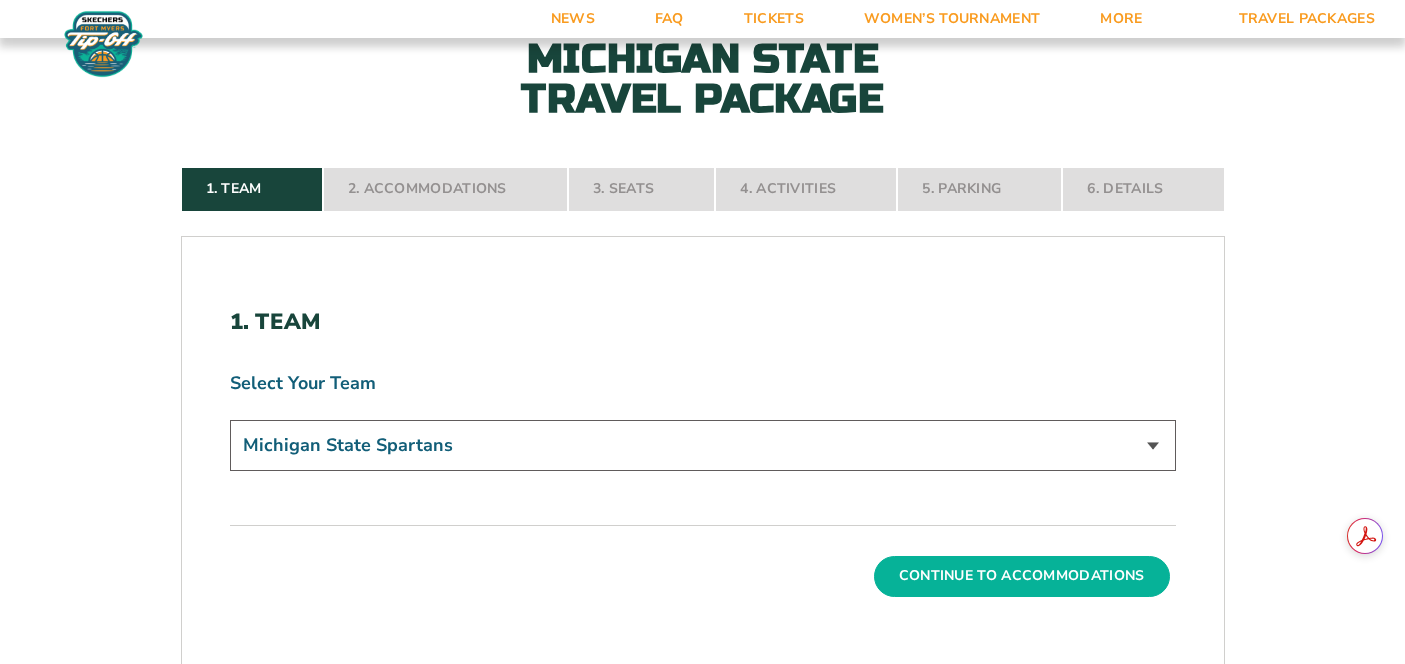 click on "Continue To Accommodations" at bounding box center (1022, 576) 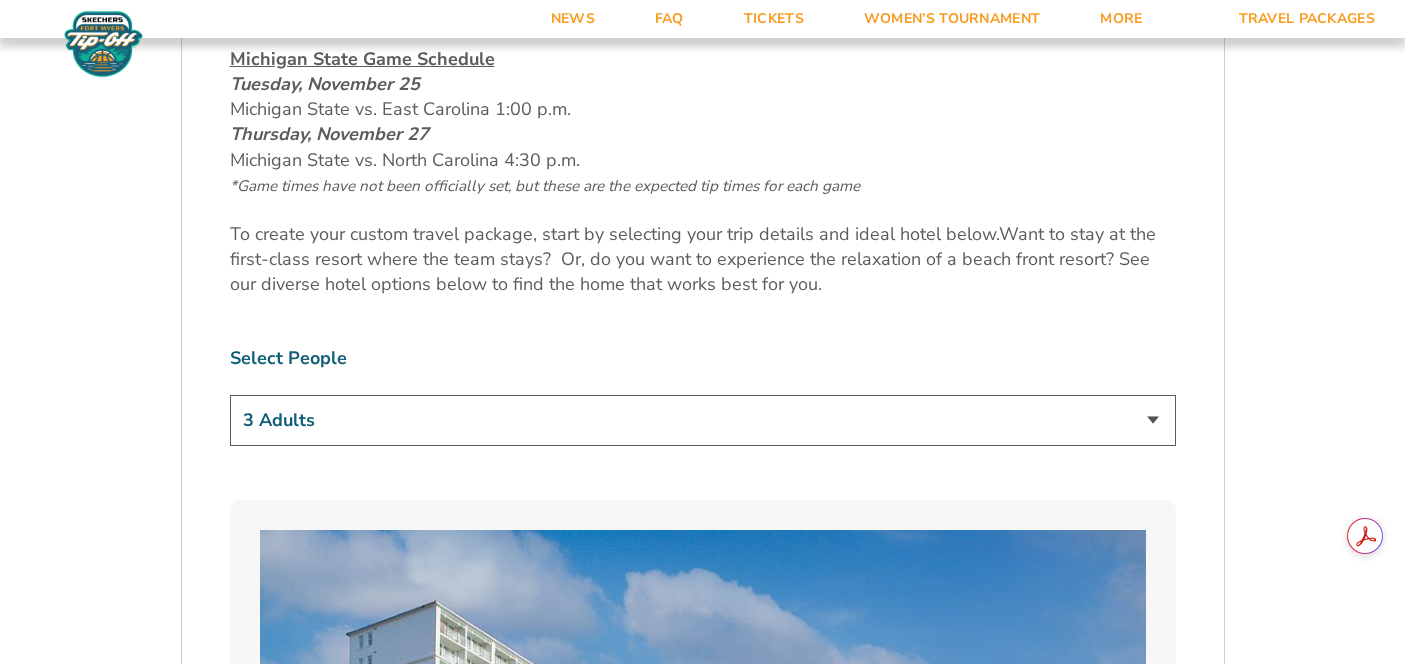 scroll, scrollTop: 1052, scrollLeft: 0, axis: vertical 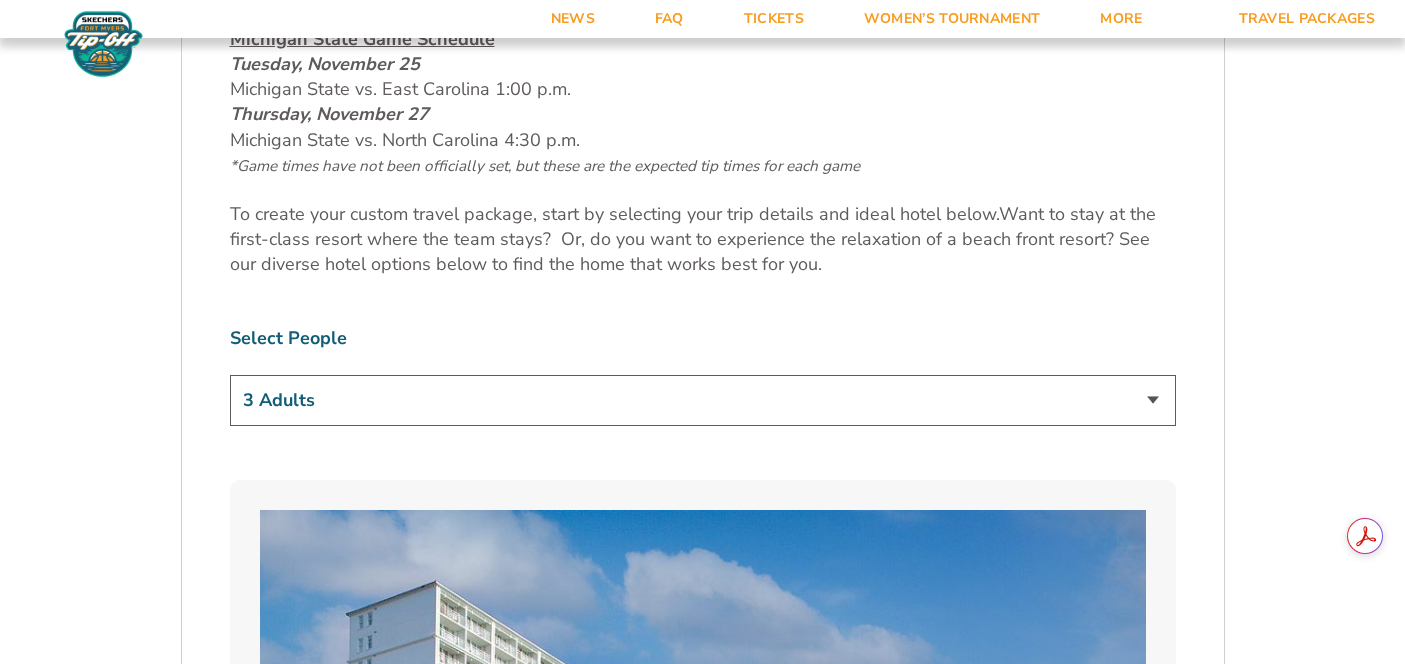 click on "[NUMBER] Adult
[NUMBER] Adults
[NUMBER] Adults
[NUMBER] Adults
[NUMBER] Adults + [NUMBER] Child
[NUMBER] Adults + [NUMBER] Children
[NUMBER] Adults + [NUMBER] Children" at bounding box center [703, 400] 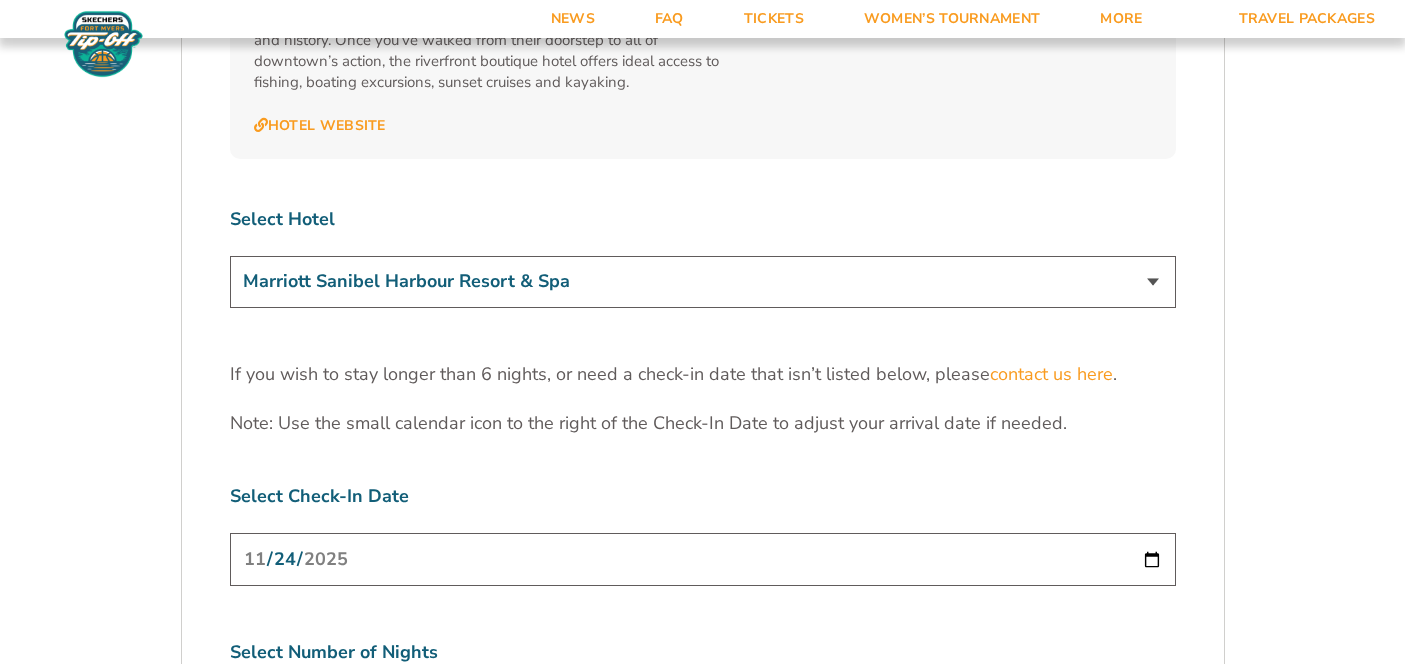 scroll, scrollTop: 6076, scrollLeft: 0, axis: vertical 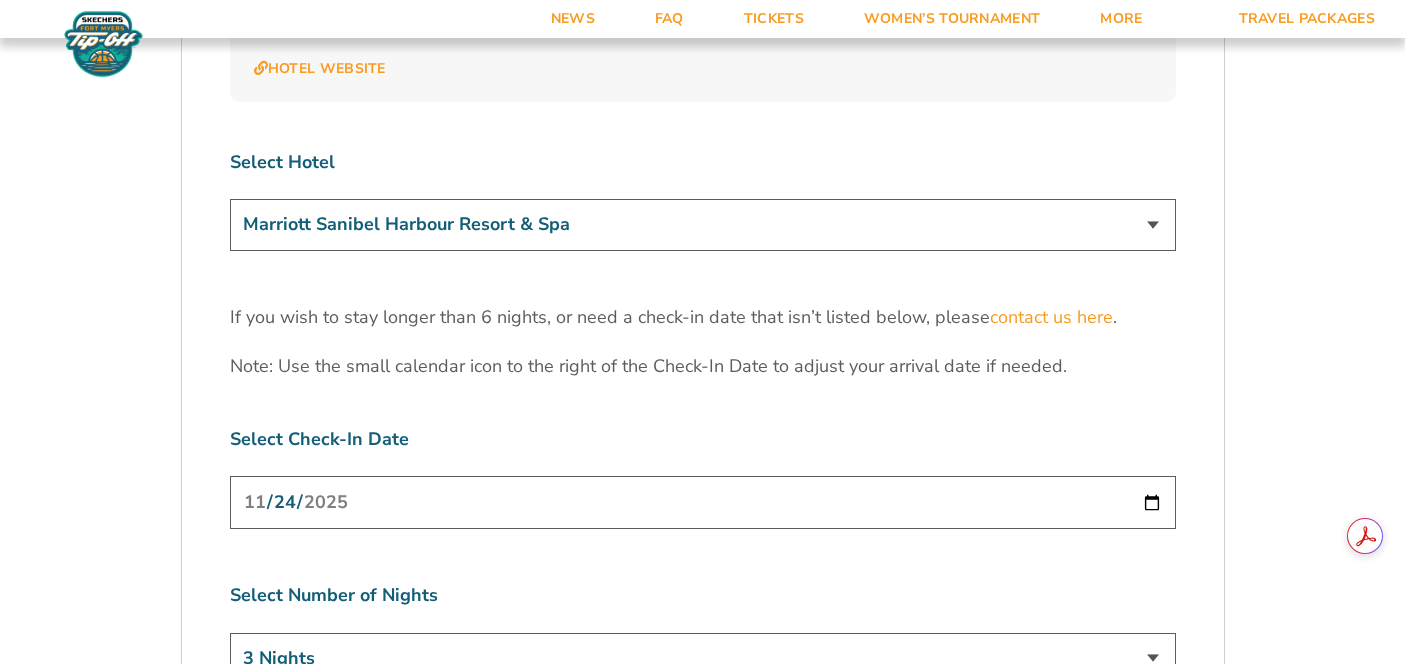 click on "2025-11-24" at bounding box center (703, 502) 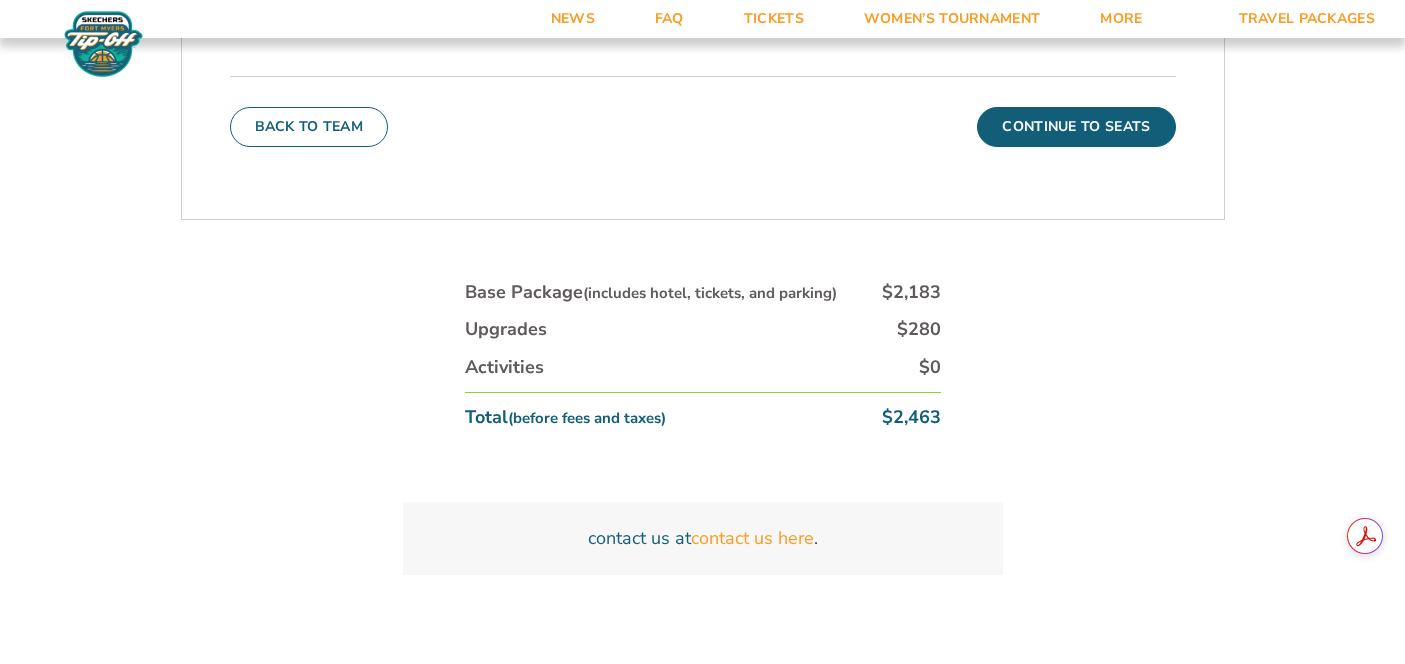 scroll, scrollTop: 7259, scrollLeft: 0, axis: vertical 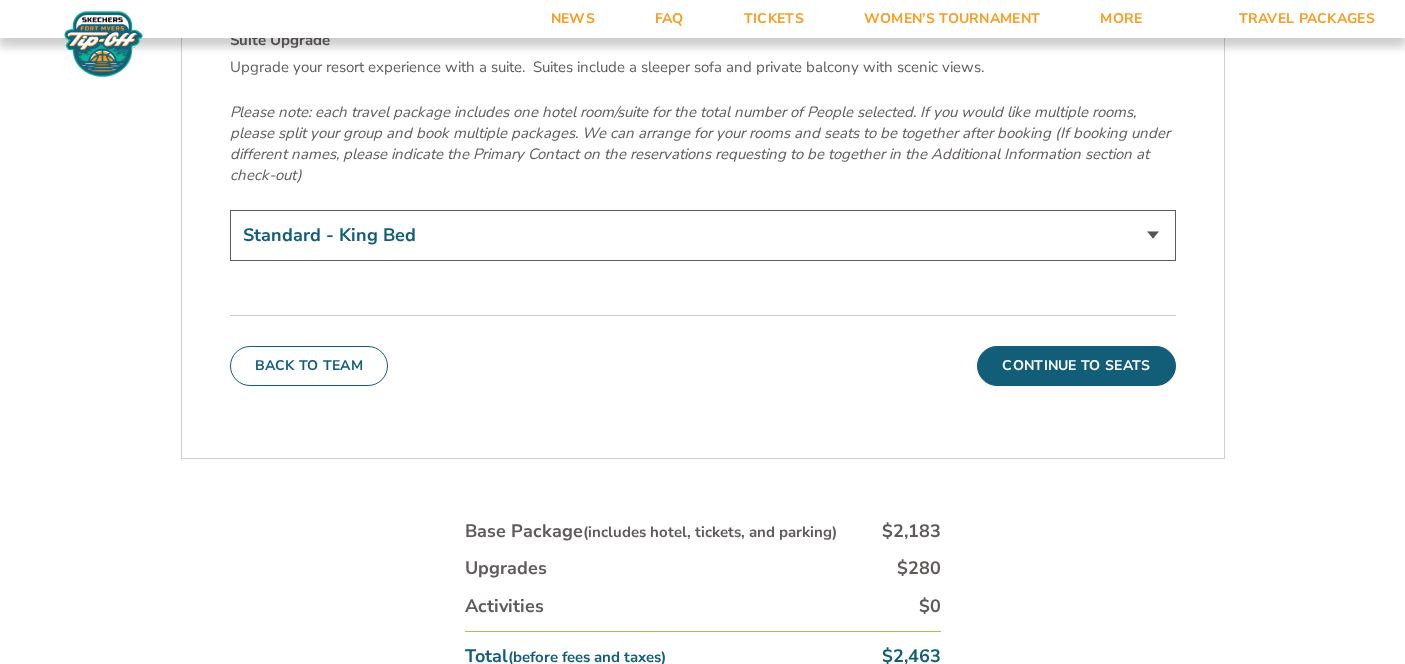 click on "We look forward to seeing you in Southwest Florida for the 2025 Skechers Fort Myers Tip-Off. Please see the details below to start building your custom vacation experience.
Stay With The Team
Your official team and fan hotel is Marriott Sanibel Harbour Resort & Spa. You can also explore additional hotel options below to find the perfect place to call home during the tournament.
Tailor Your Stay
Custom packages ranging from 3 to 6 nights are available. If you want to extend your hotel stay before or after the available dates online, we can work with the hotel to request availability for you. To do so, you’ll need to work directly with one of our customer service members. If you need a package option outside of what is listed below, please contact us  here .
Michigan State Game Schedule
Tuesday, November 25
Michigan State vs. East Carolina 1:00 p.m.
Thursday, November 27
Michigan State vs. North Carolina 4:30 p.m." at bounding box center [703, -2970] 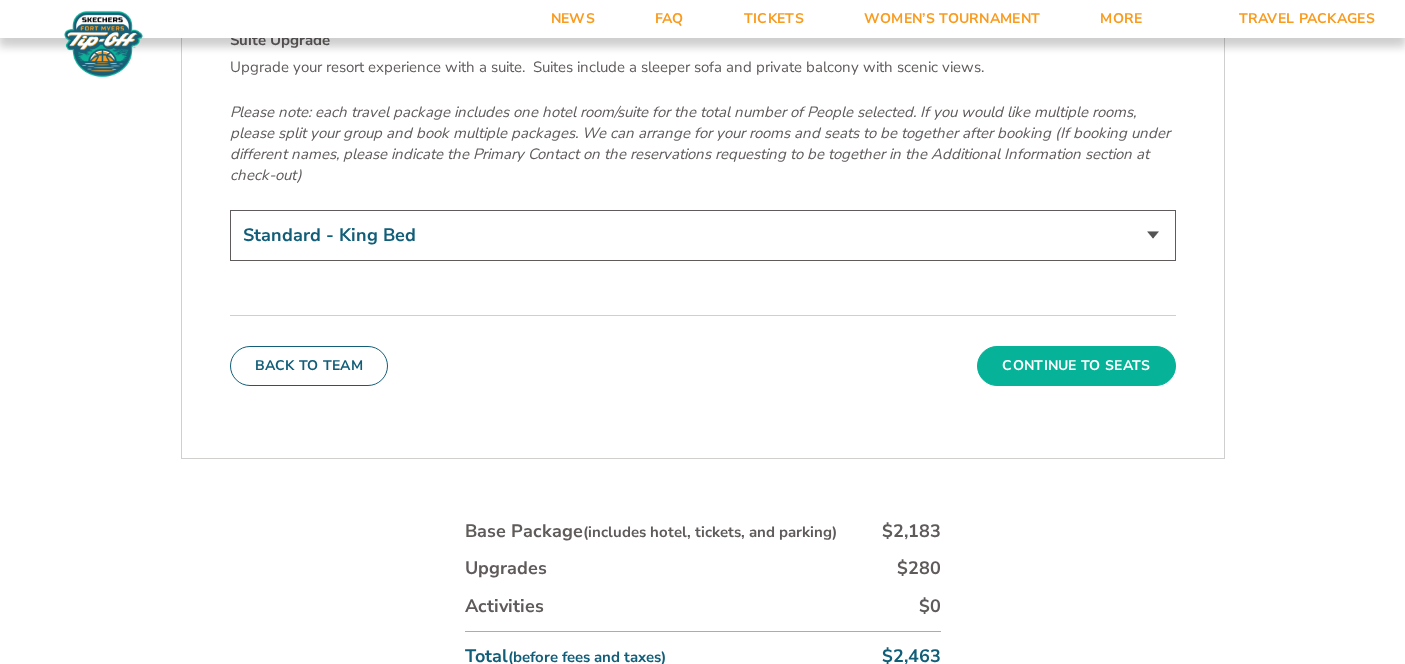 click on "Continue To Seats" at bounding box center [1076, 366] 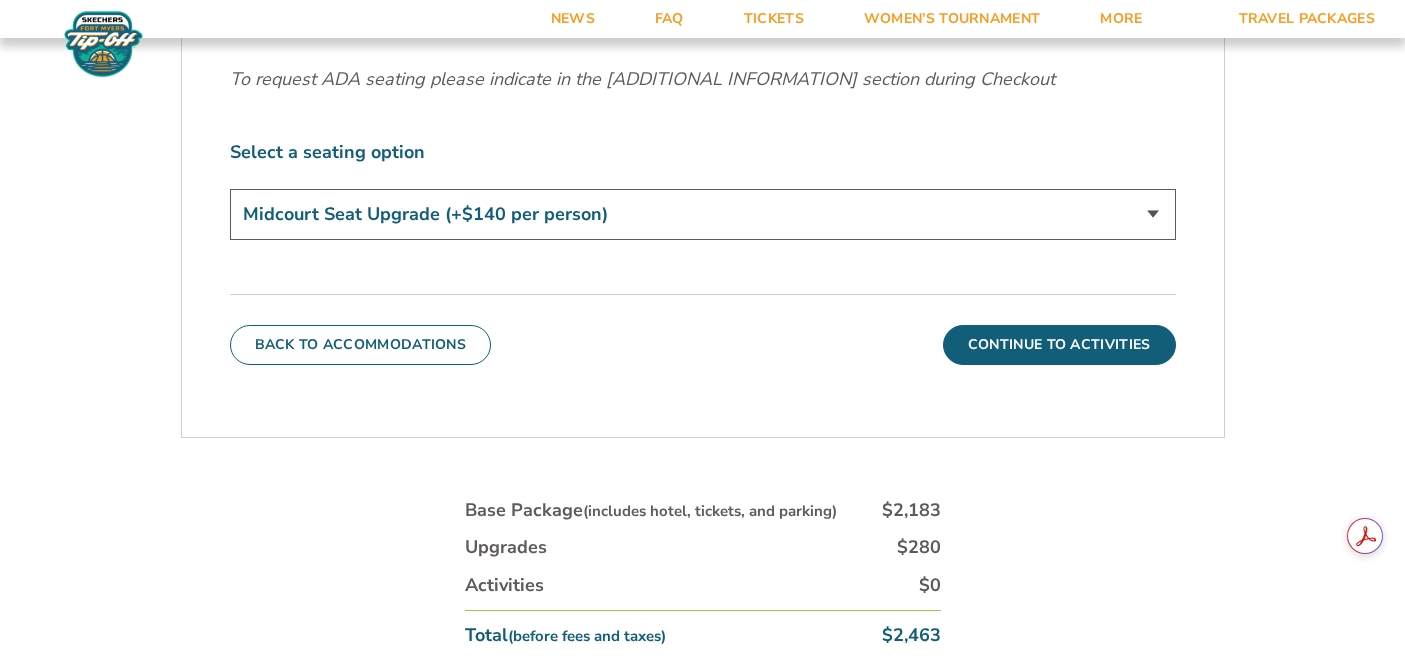 scroll, scrollTop: 965, scrollLeft: 0, axis: vertical 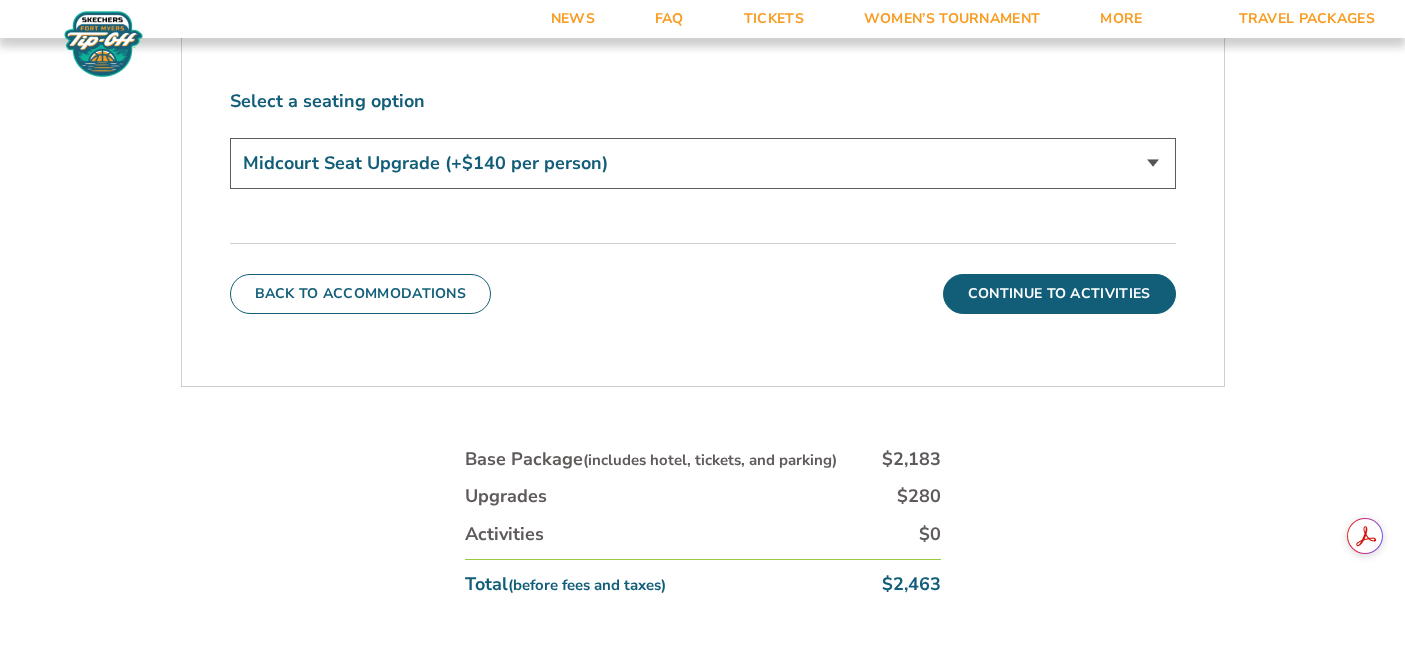 click on "Standard Game Tickets
Midcourt Seat Upgrade (+$140 per person)" at bounding box center [703, 163] 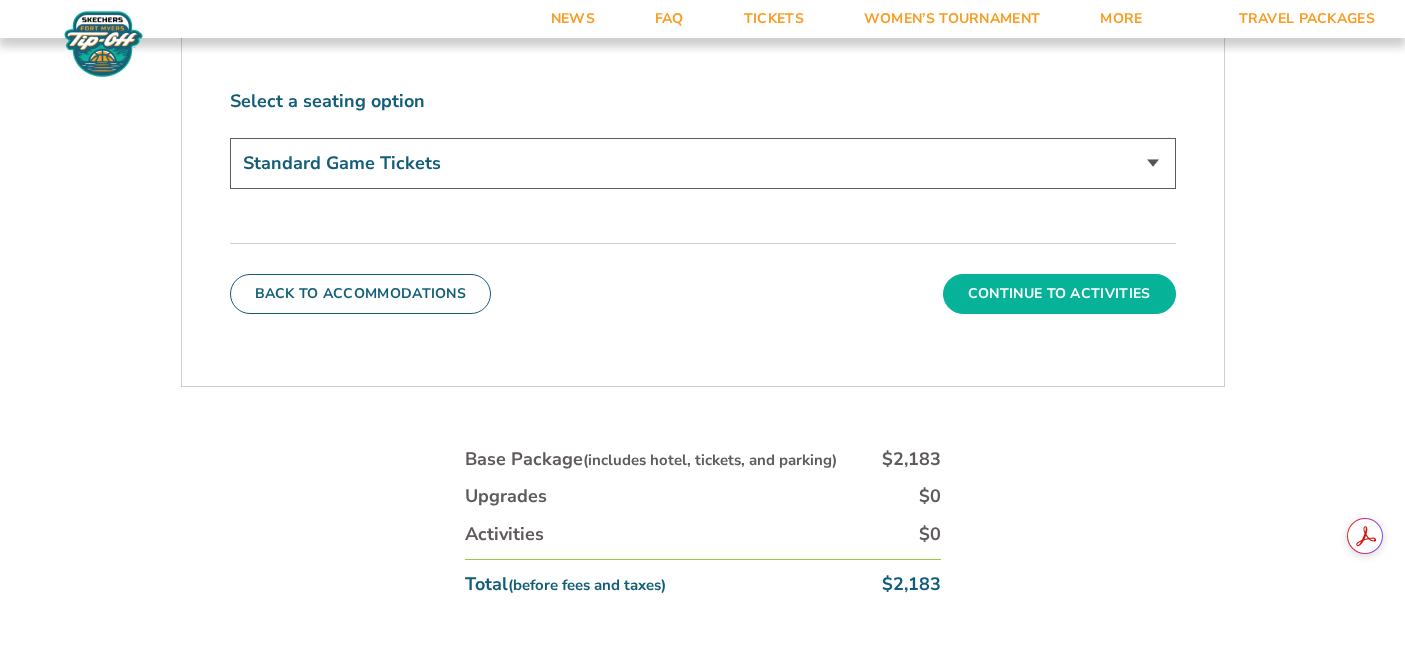 click on "Continue To Activities" at bounding box center [1059, 294] 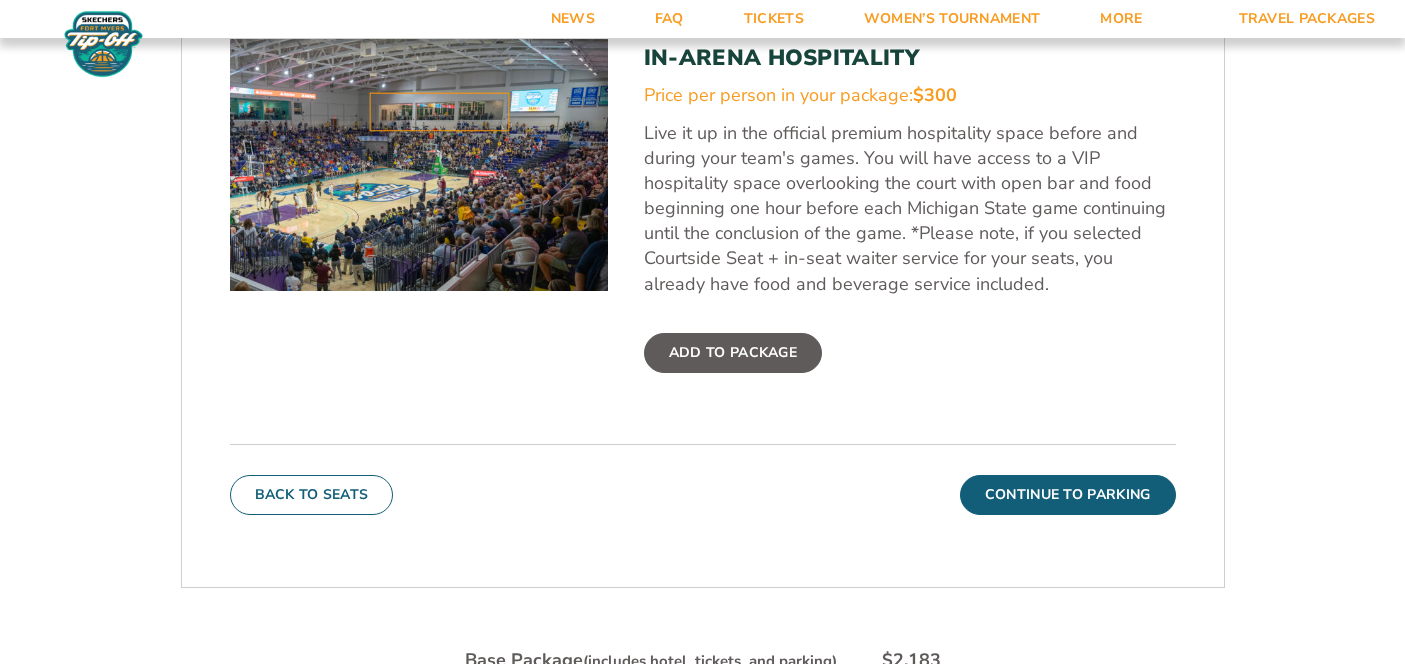 scroll, scrollTop: 748, scrollLeft: 0, axis: vertical 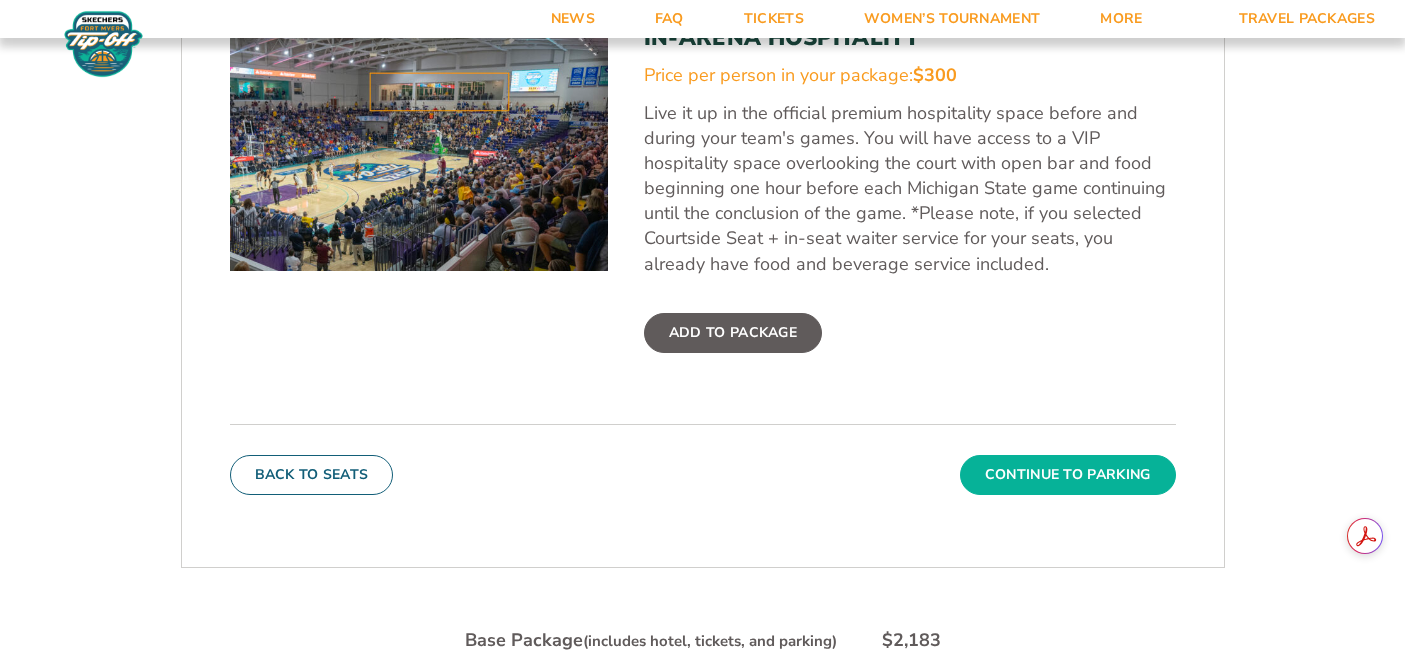 click on "Continue To Parking" at bounding box center (1068, 475) 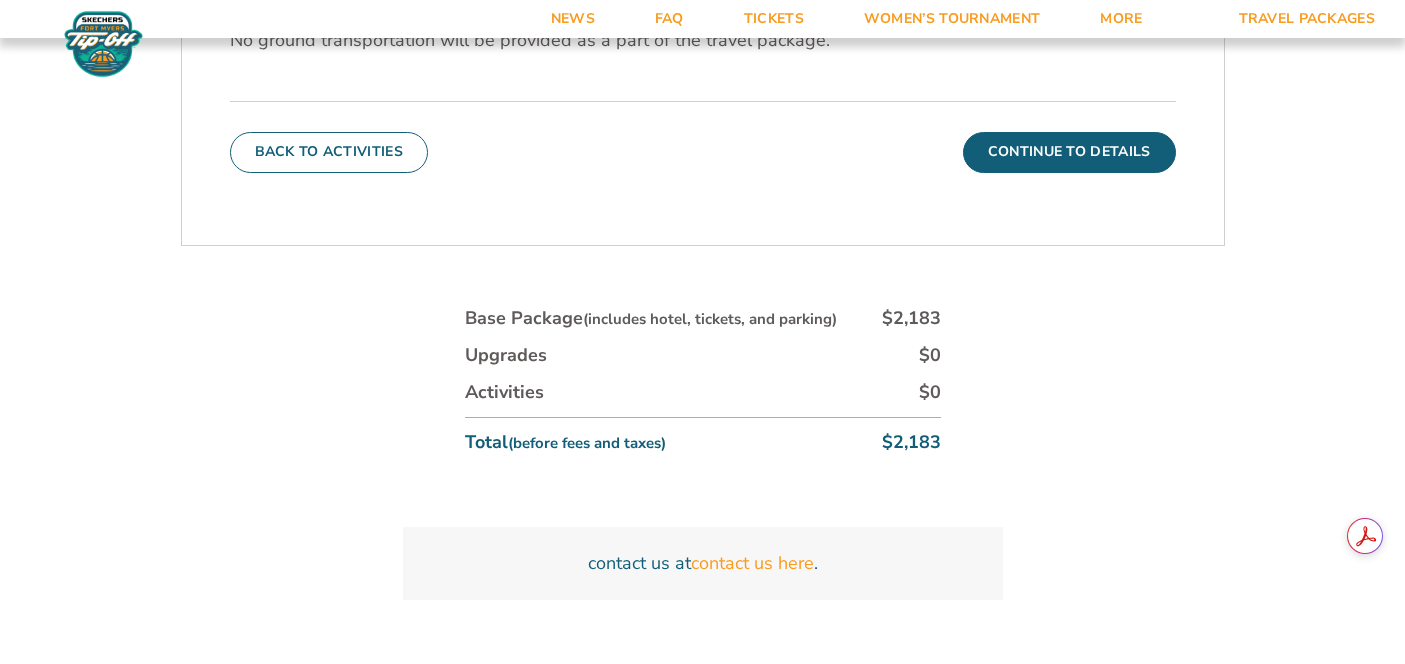 scroll, scrollTop: 785, scrollLeft: 0, axis: vertical 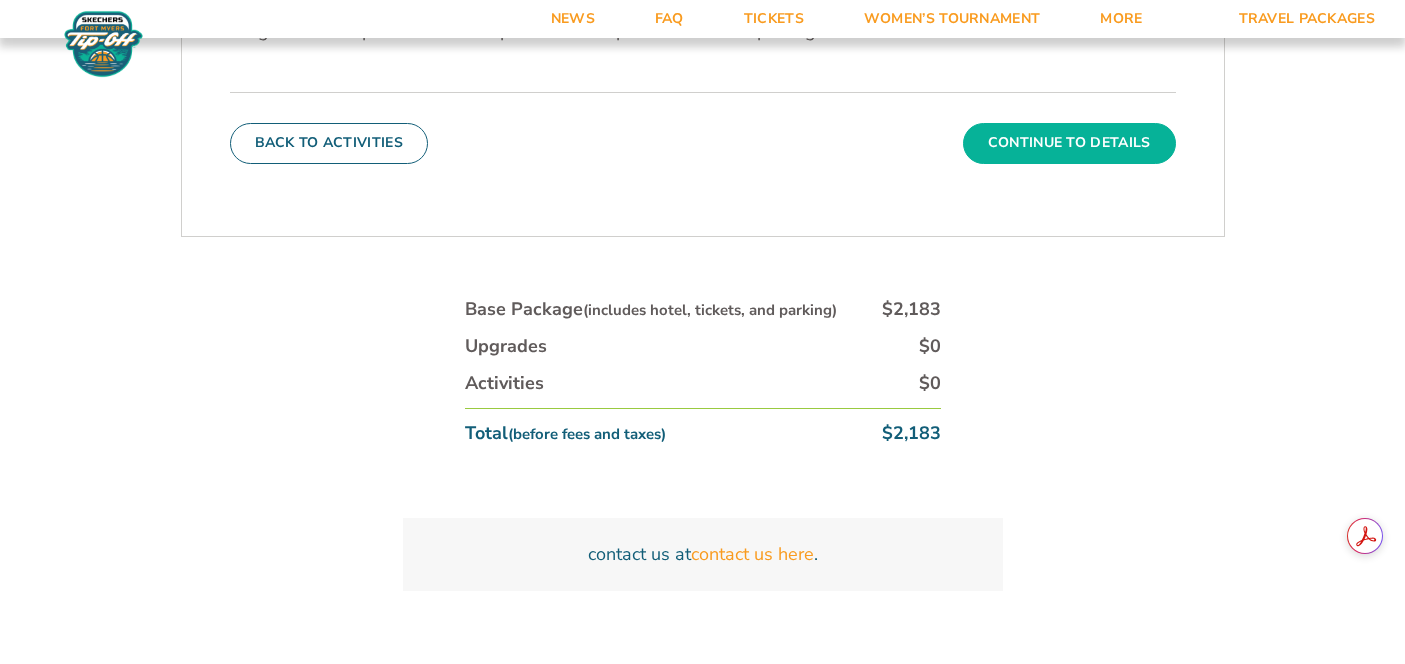 click on "Continue To Details" at bounding box center (1069, 143) 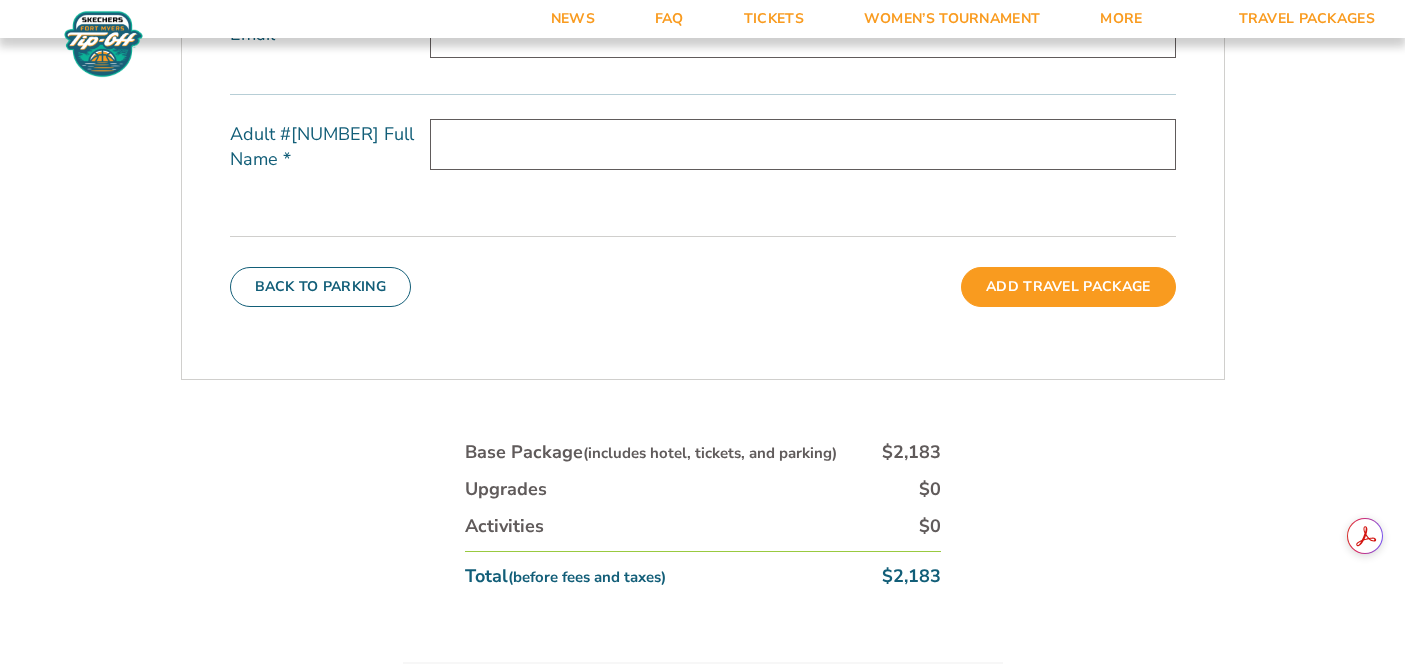 scroll, scrollTop: 858, scrollLeft: 0, axis: vertical 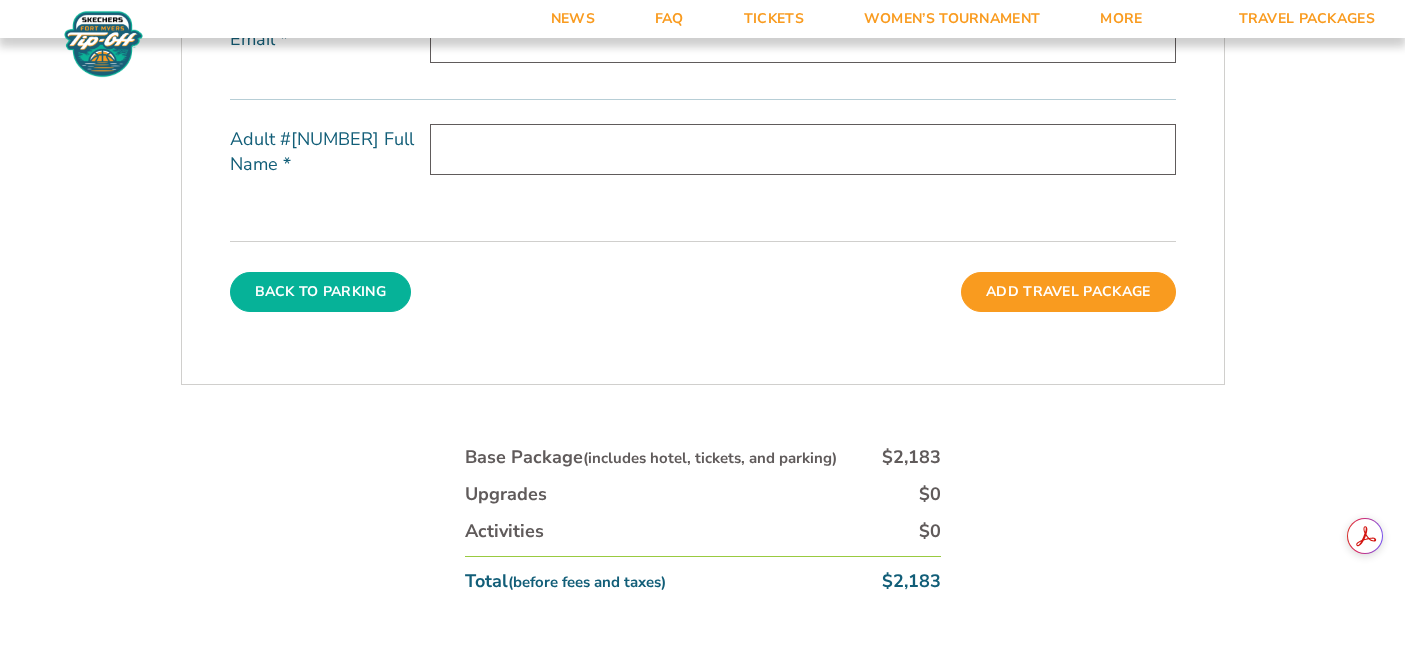 click on "Back To Parking" at bounding box center [321, 292] 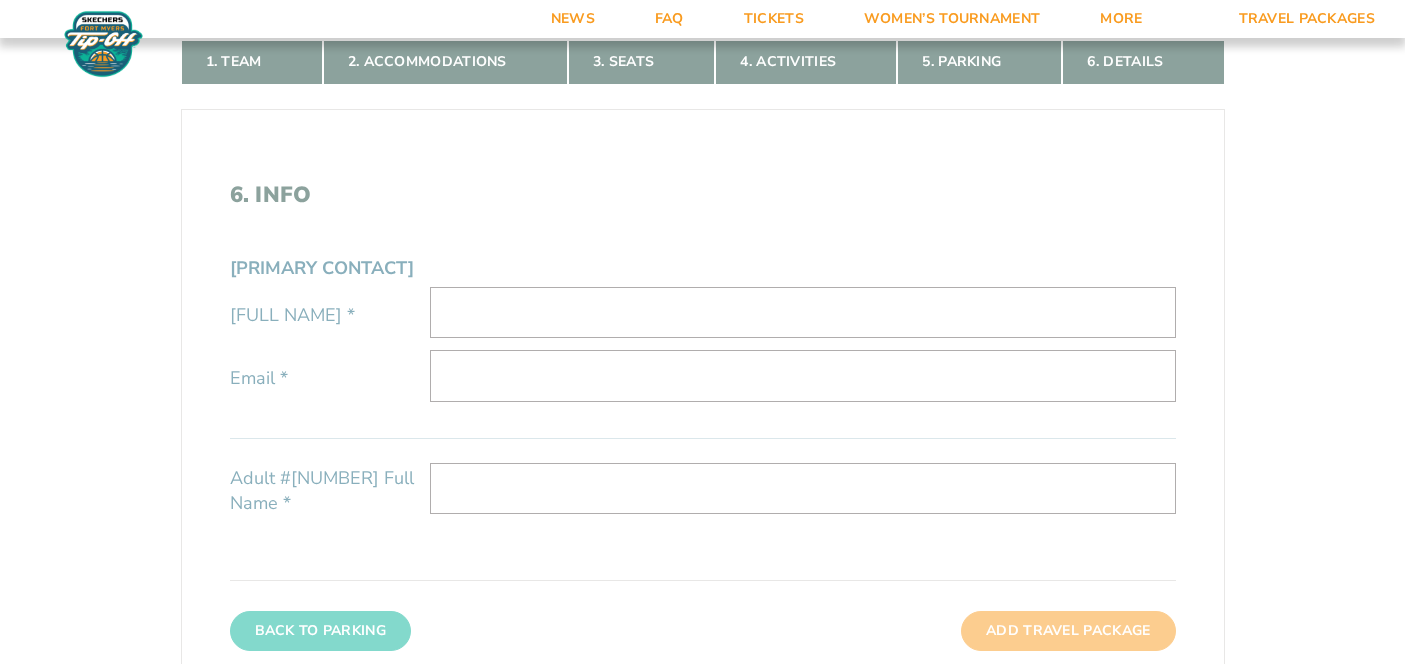 scroll, scrollTop: 313, scrollLeft: 0, axis: vertical 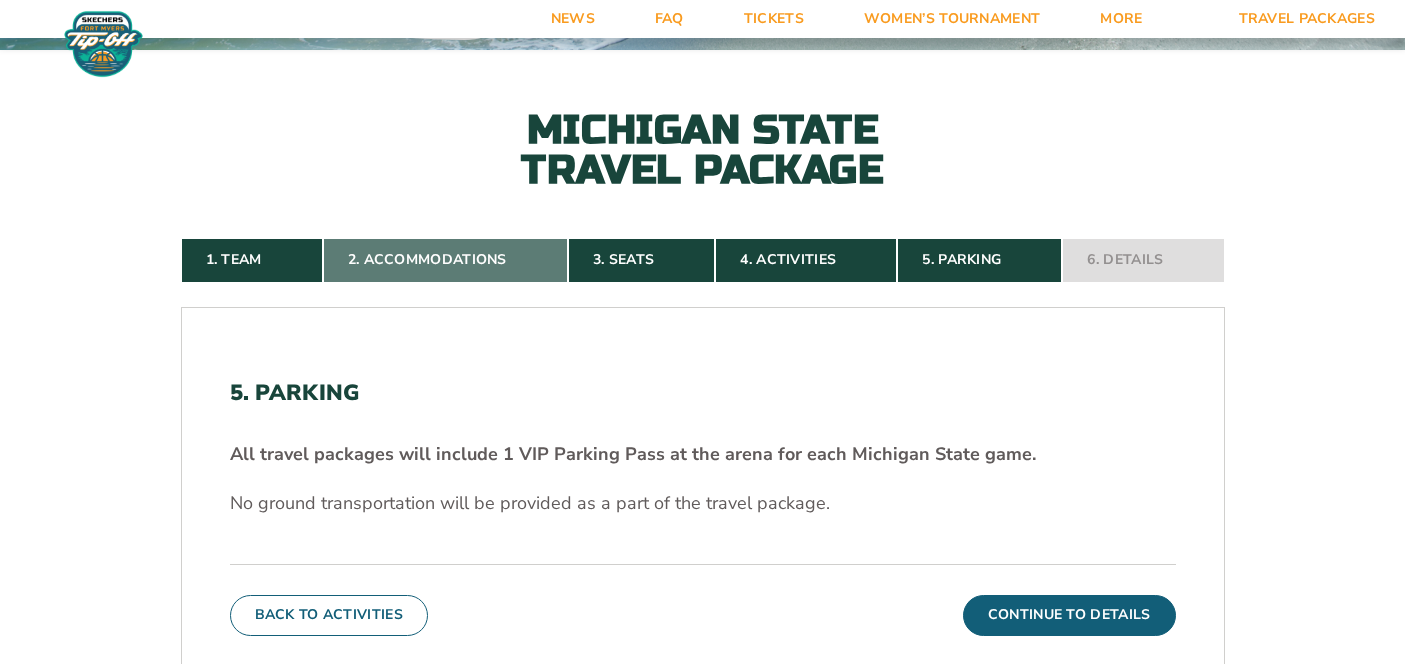 click on "2. Accommodations" at bounding box center (445, 260) 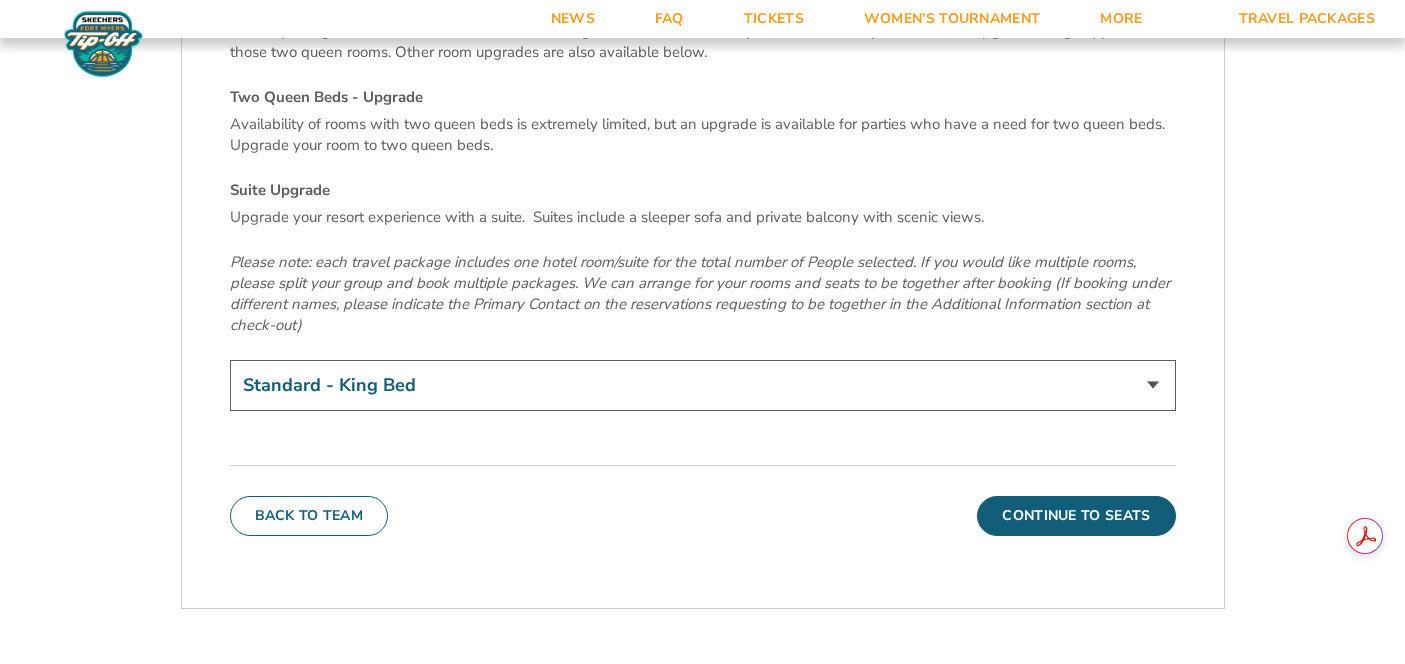 scroll, scrollTop: 6883, scrollLeft: 0, axis: vertical 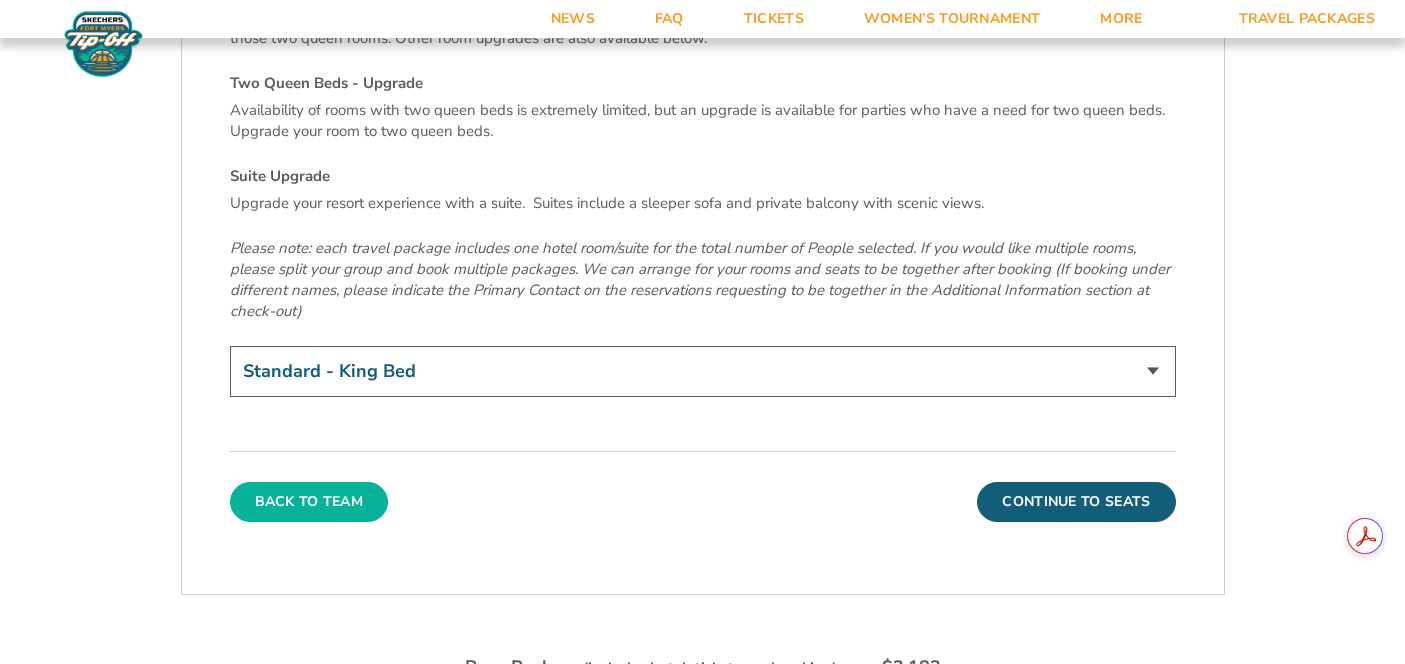 click on "Back To Team" at bounding box center [309, 502] 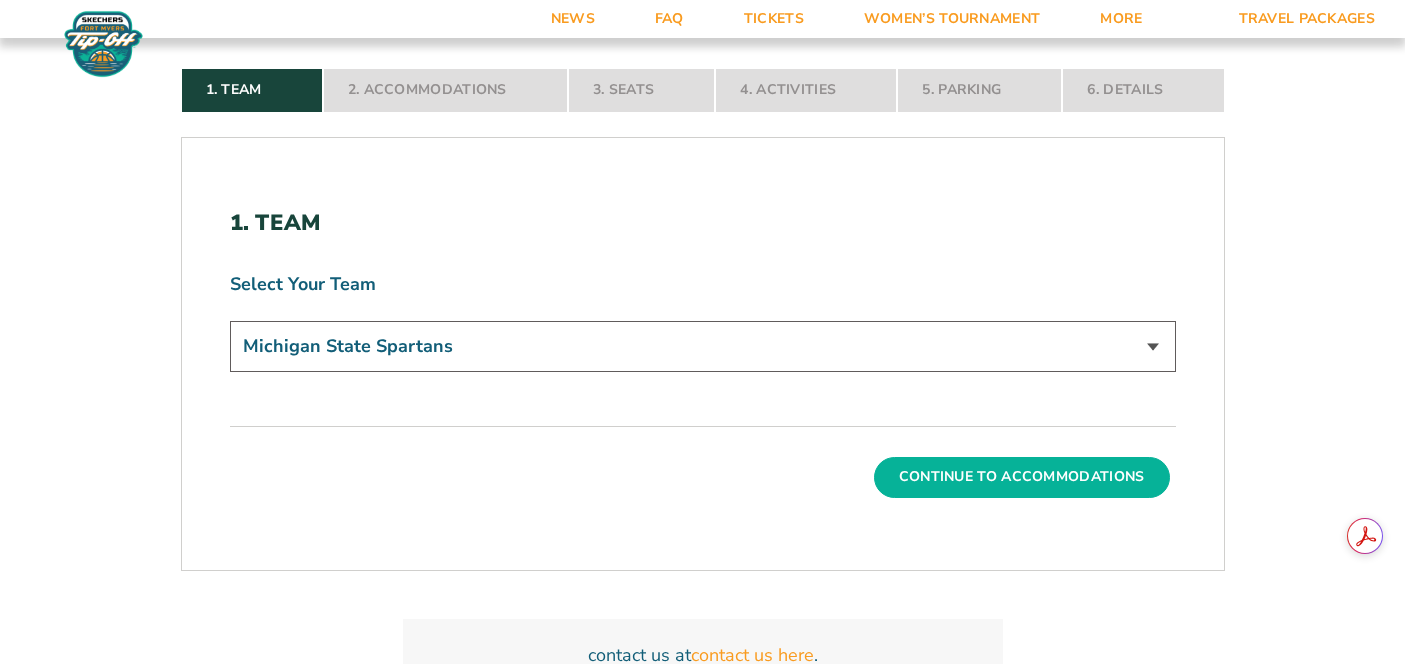 click on "Continue To Accommodations" at bounding box center (1022, 477) 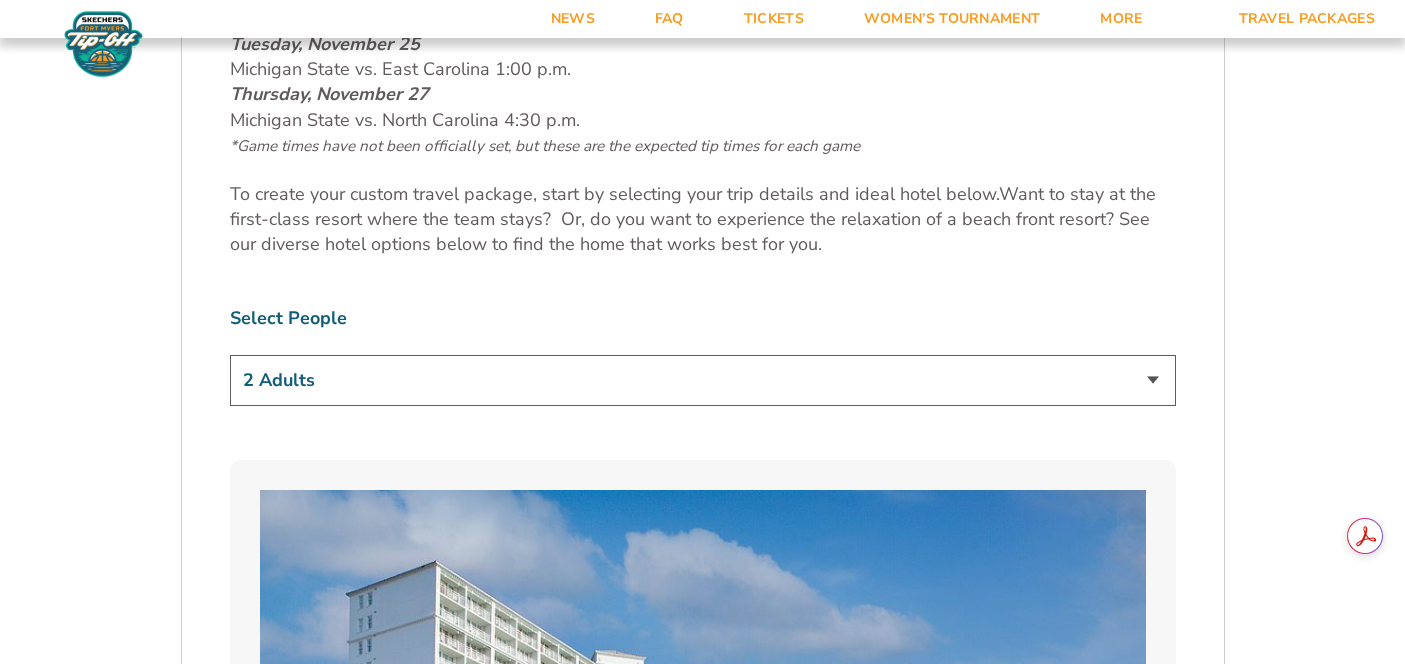 scroll, scrollTop: 1092, scrollLeft: 0, axis: vertical 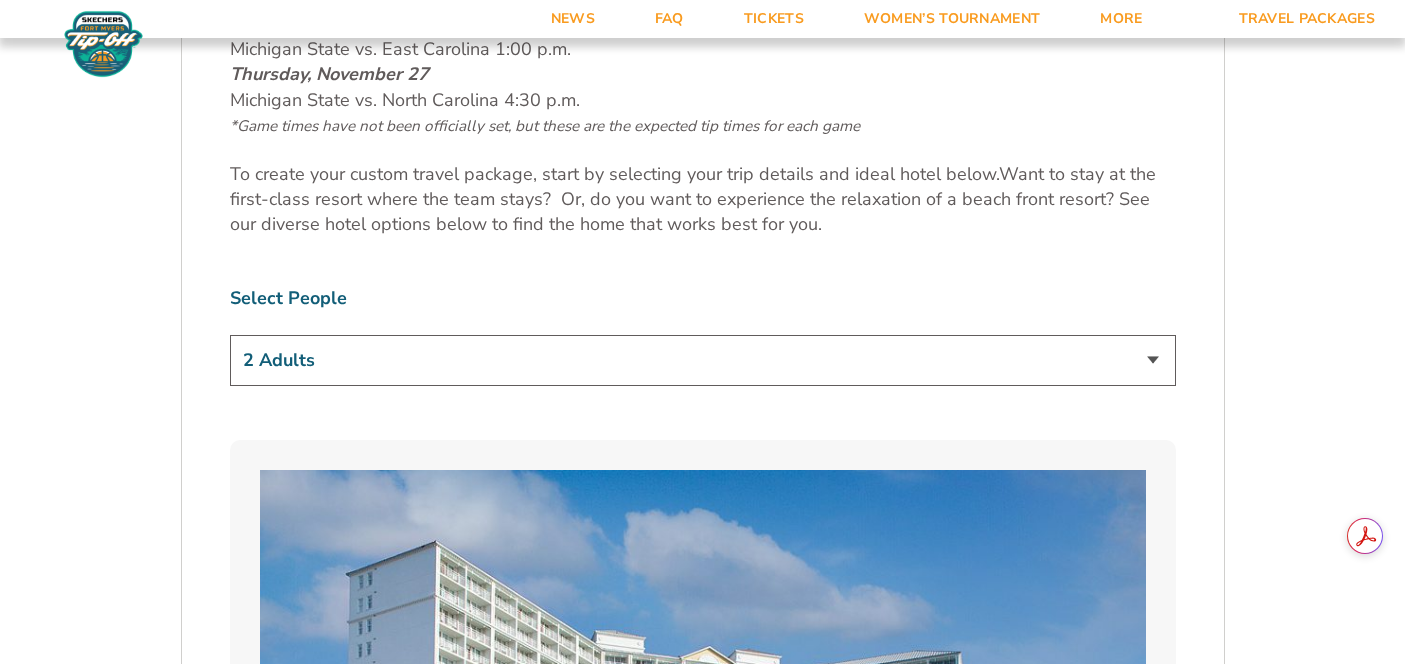 click on "[NUMBER] Adult
[NUMBER] Adults
[NUMBER] Adults
[NUMBER] Adults
[NUMBER] Adults + [NUMBER] Child
[NUMBER] Adults + [NUMBER] Children
[NUMBER] Adults + [NUMBER] Children" at bounding box center [703, 360] 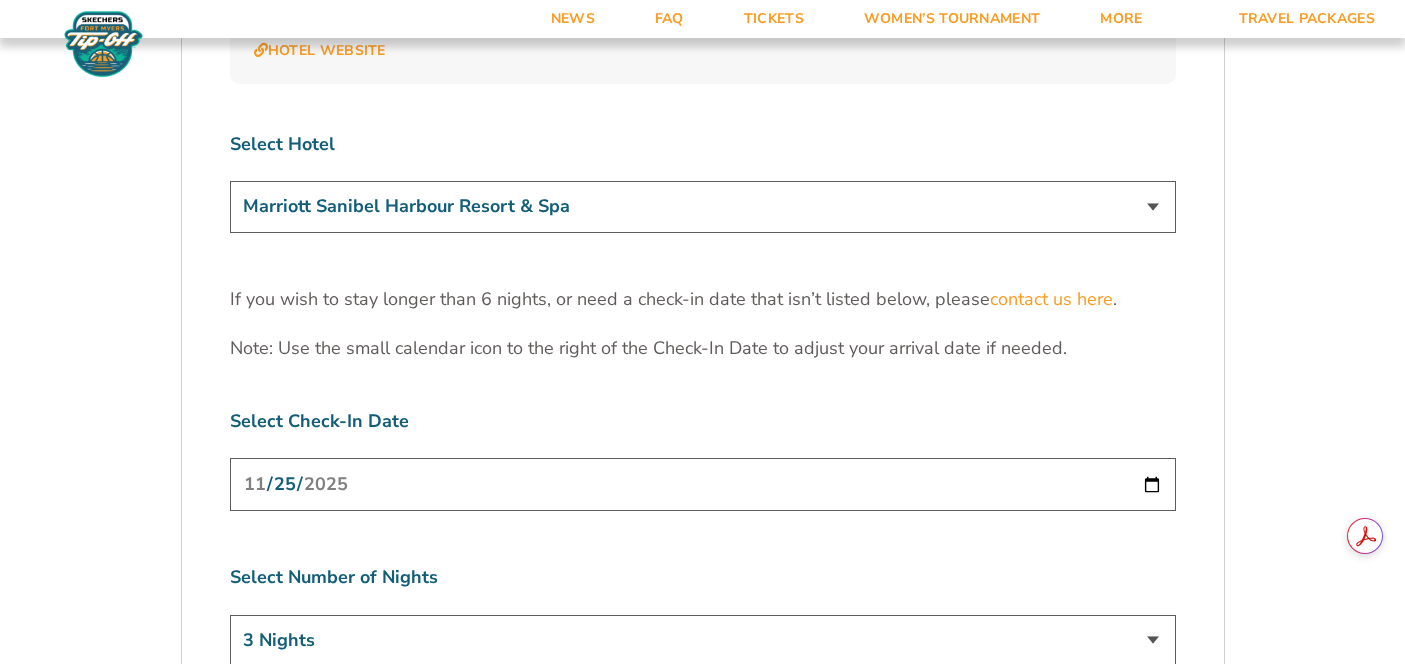 scroll, scrollTop: 6170, scrollLeft: 0, axis: vertical 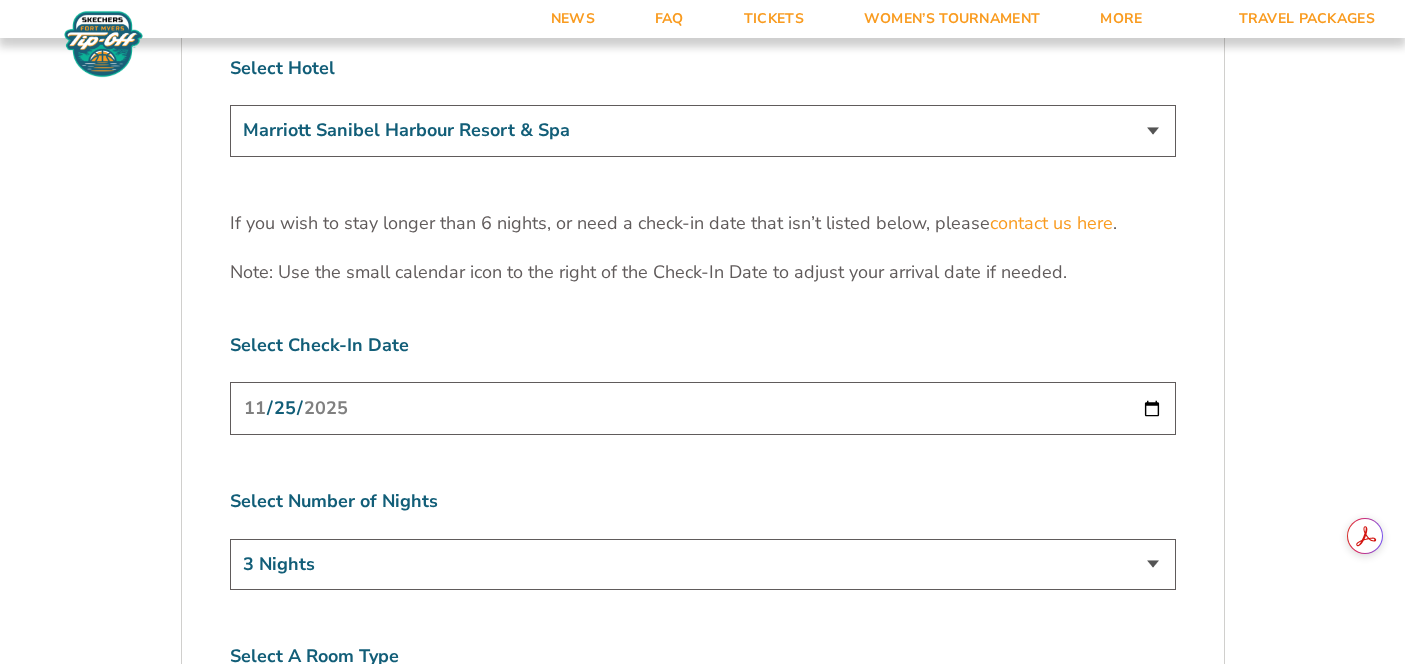 click on "3 Nights
4 Nights
5 Nights
6 Nights" at bounding box center (703, 564) 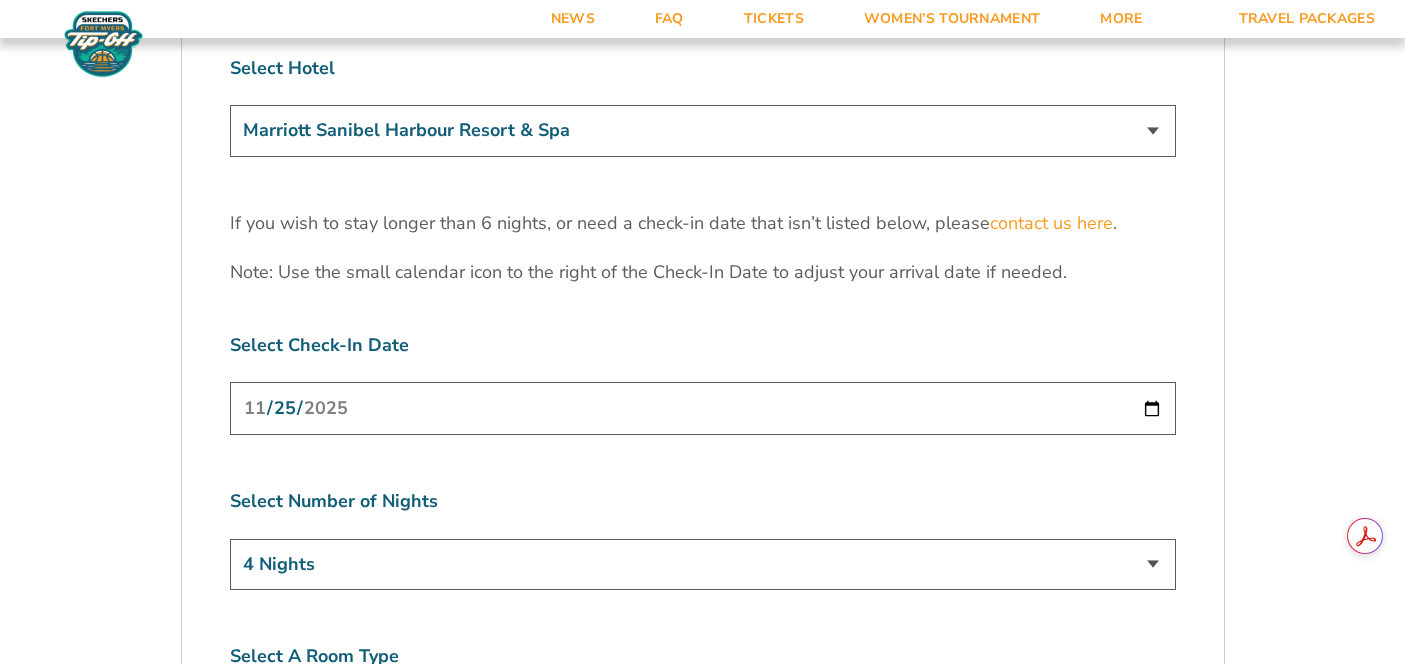 click on "2025-11-25" at bounding box center (703, 408) 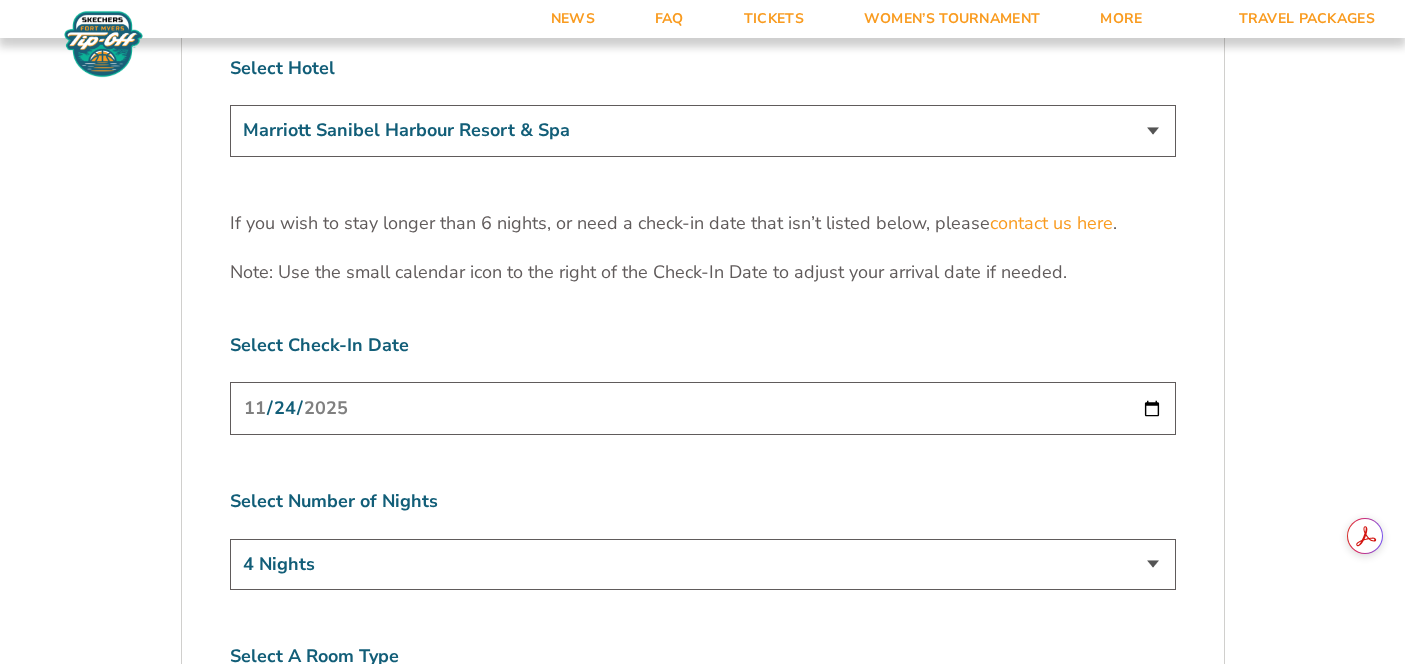 click on "We look forward to seeing you in Southwest Florida for the 2025 Skechers Fort Myers Tip-Off. Please see the details below to start building your custom vacation experience.
Stay With The Team
Your official team and fan hotel is Marriott Sanibel Harbour Resort & Spa. You can also explore additional hotel options below to find the perfect place to call home during the tournament.
Tailor Your Stay
Custom packages ranging from 3 to 6 nights are available. If you want to extend your hotel stay before or after the available dates online, we can work with the hotel to request availability for you. To do so, you’ll need to work directly with one of our customer service members. If you need a package option outside of what is listed below, please contact us  here .
Michigan State Game Schedule
Tuesday, November 25
Michigan State vs. East Carolina 1:00 p.m.
Thursday, November 27
Michigan State vs. North Carolina 4:30 p.m." at bounding box center [703, -2181] 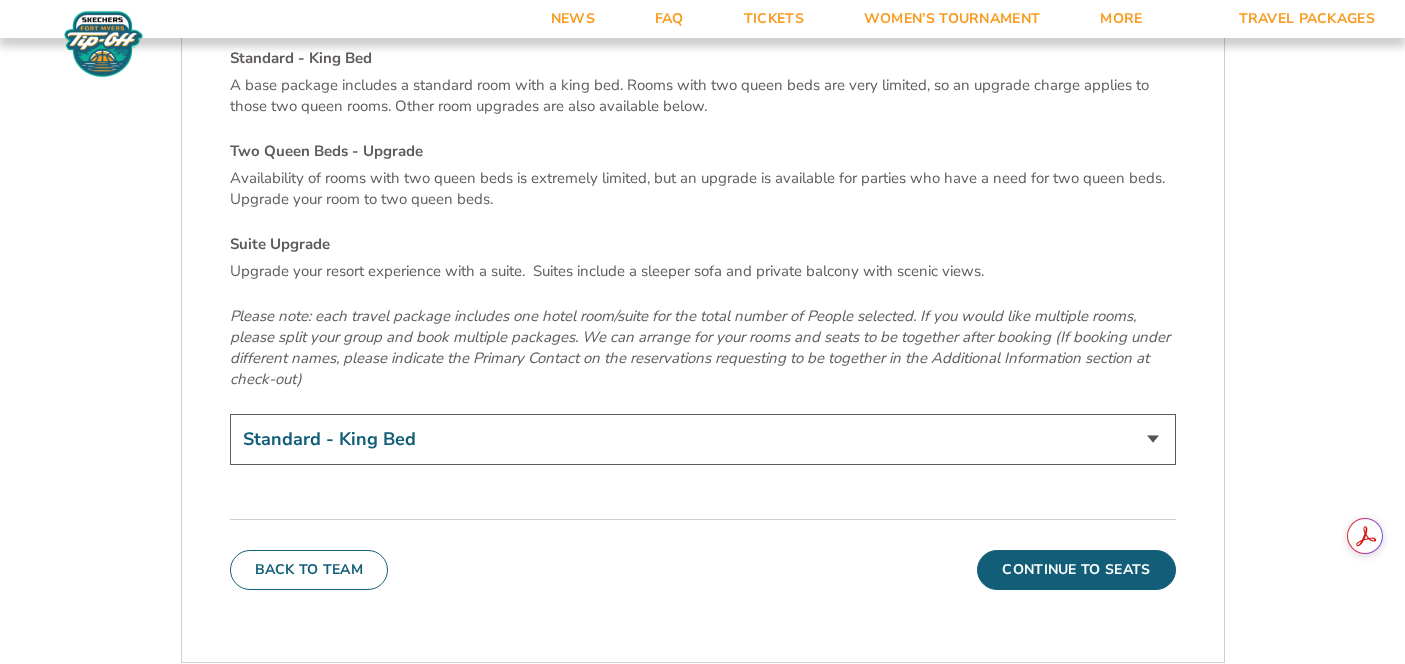 scroll, scrollTop: 6825, scrollLeft: 0, axis: vertical 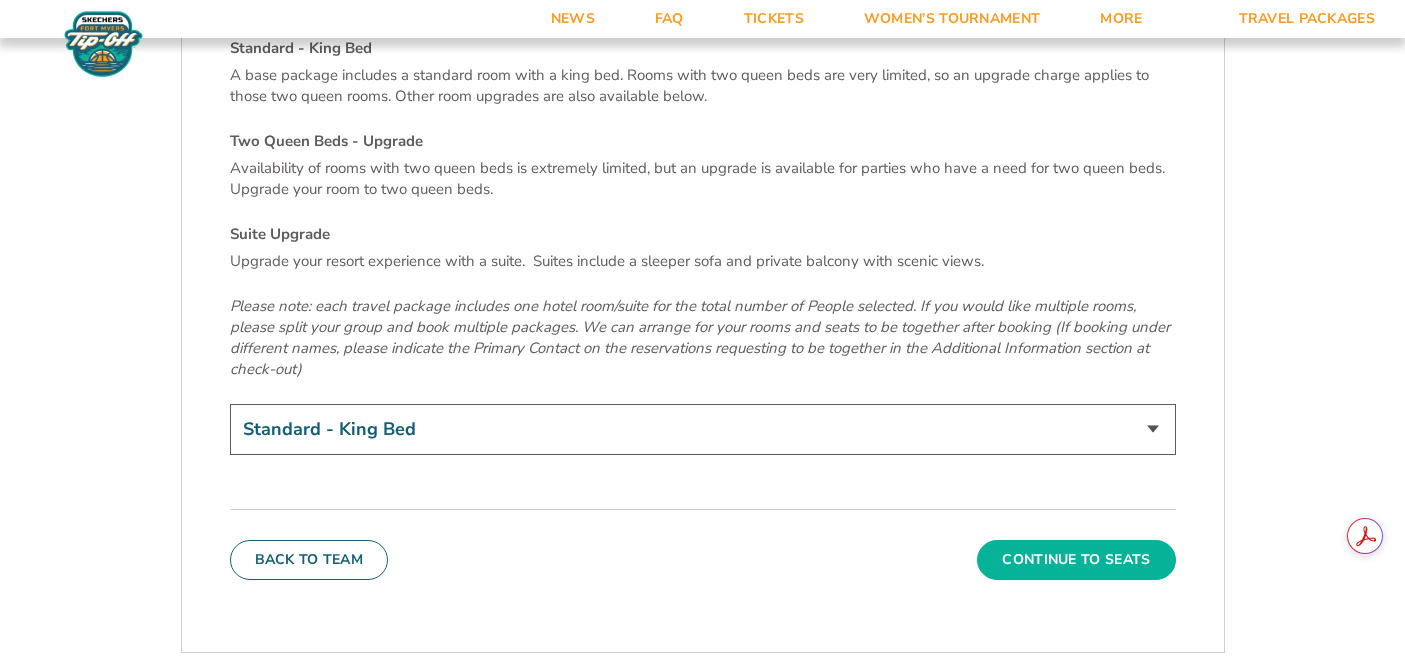 click on "Continue To Seats" at bounding box center (1076, 560) 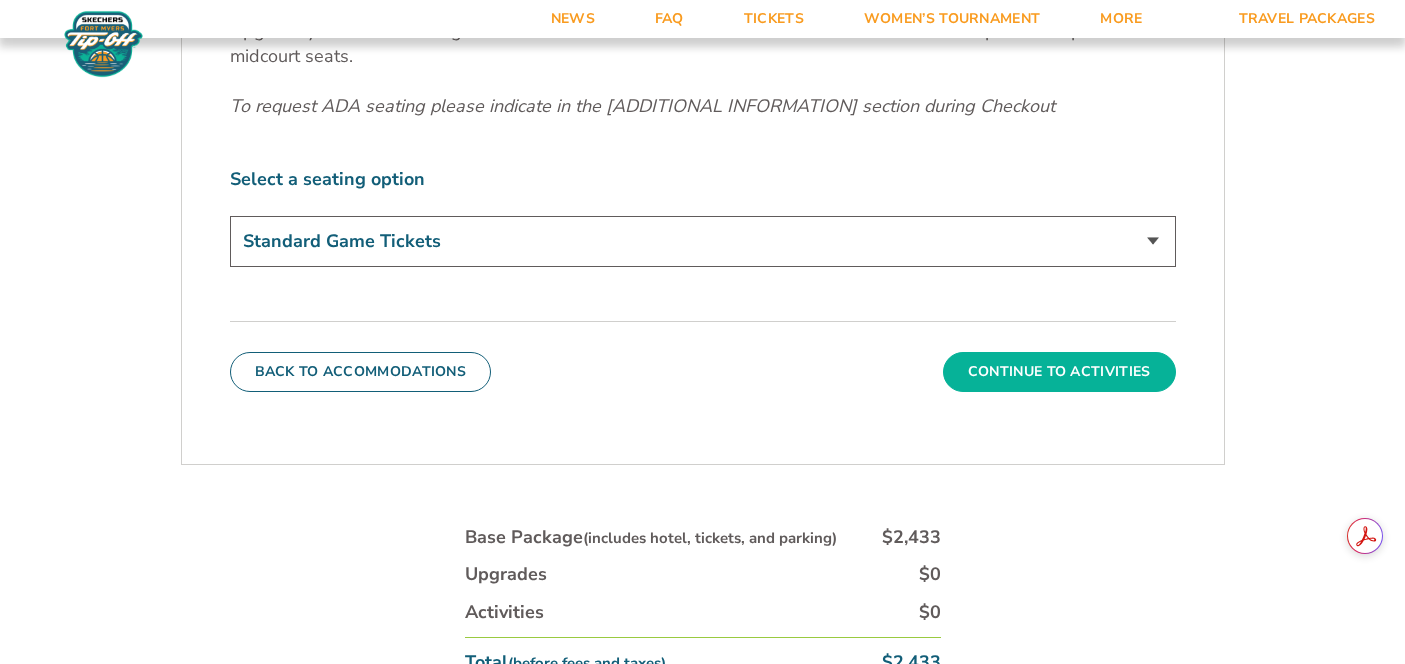 click on "Continue To Activities" at bounding box center [1059, 372] 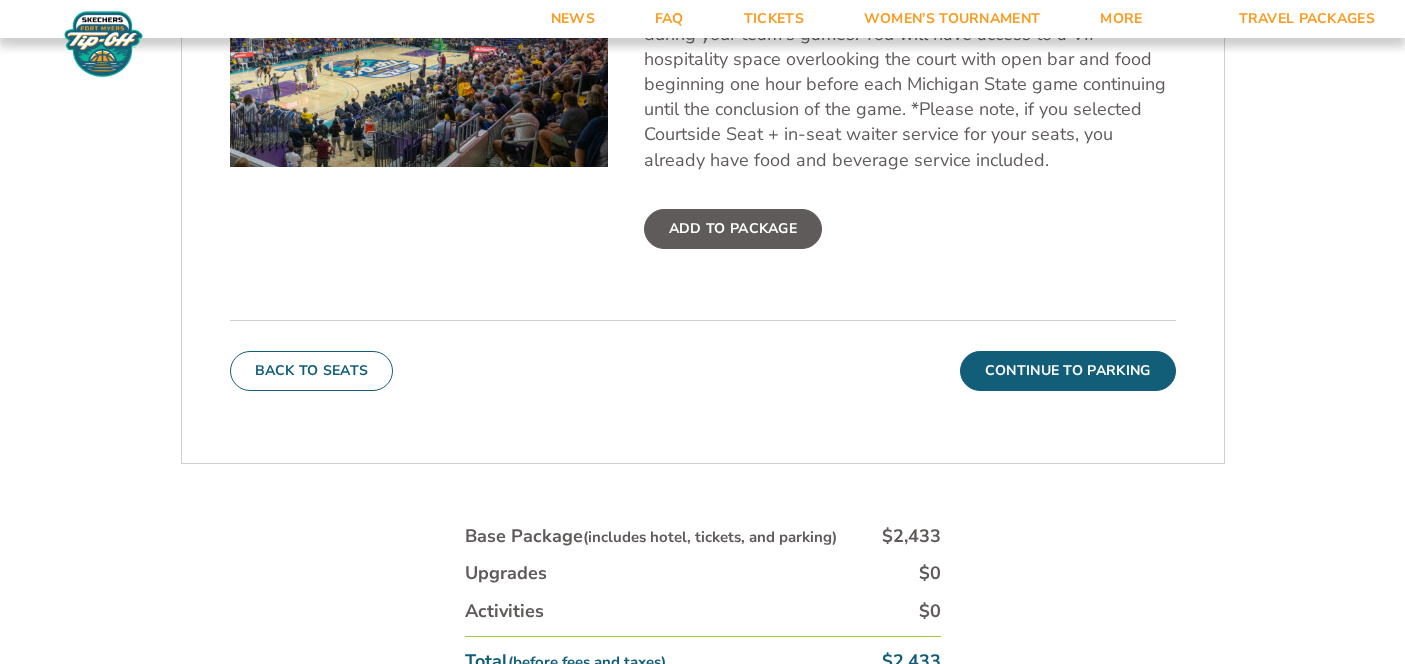 scroll, scrollTop: 869, scrollLeft: 0, axis: vertical 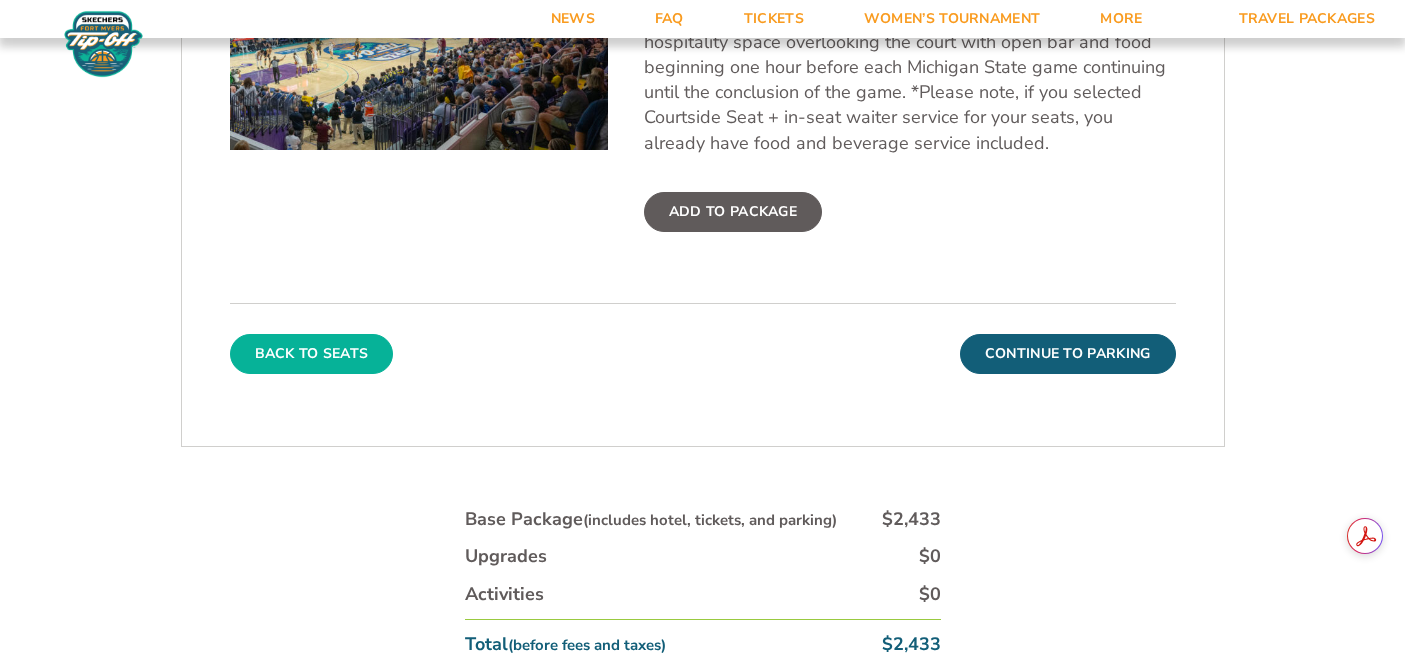 click on "Back To Seats" at bounding box center (312, 354) 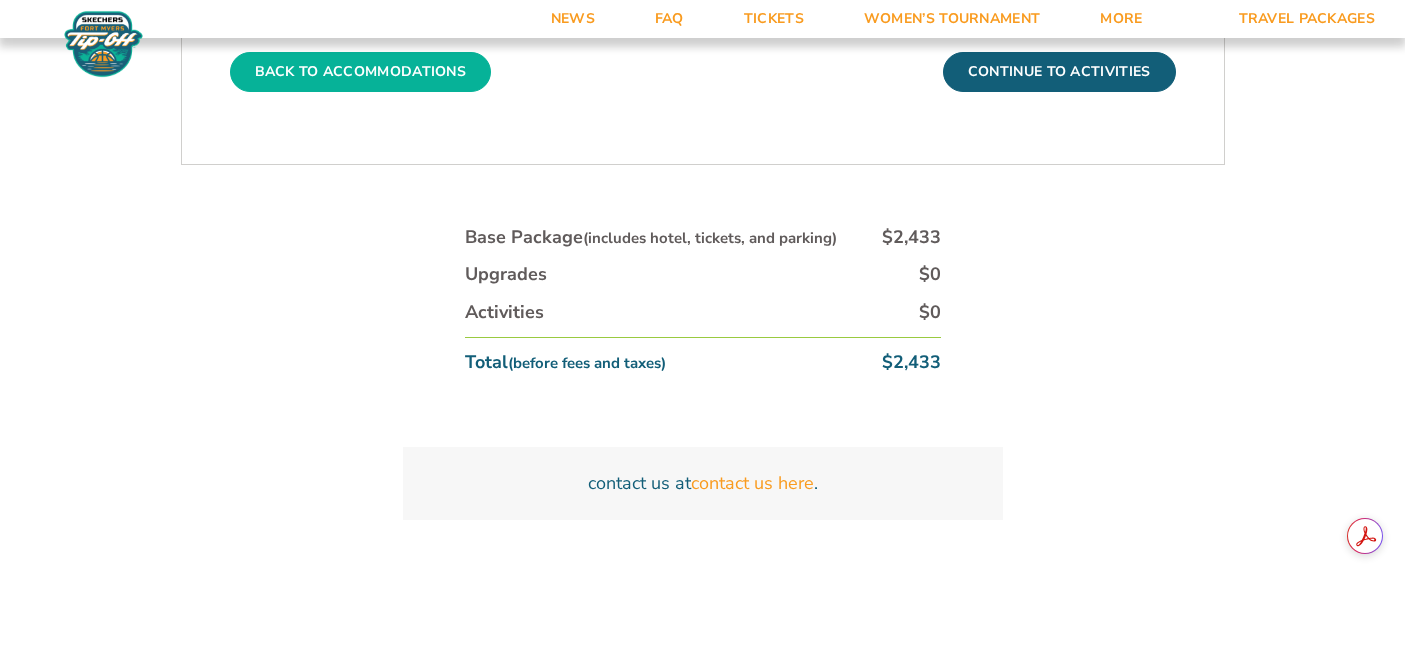 click on "Back To Accommodations" at bounding box center [361, 72] 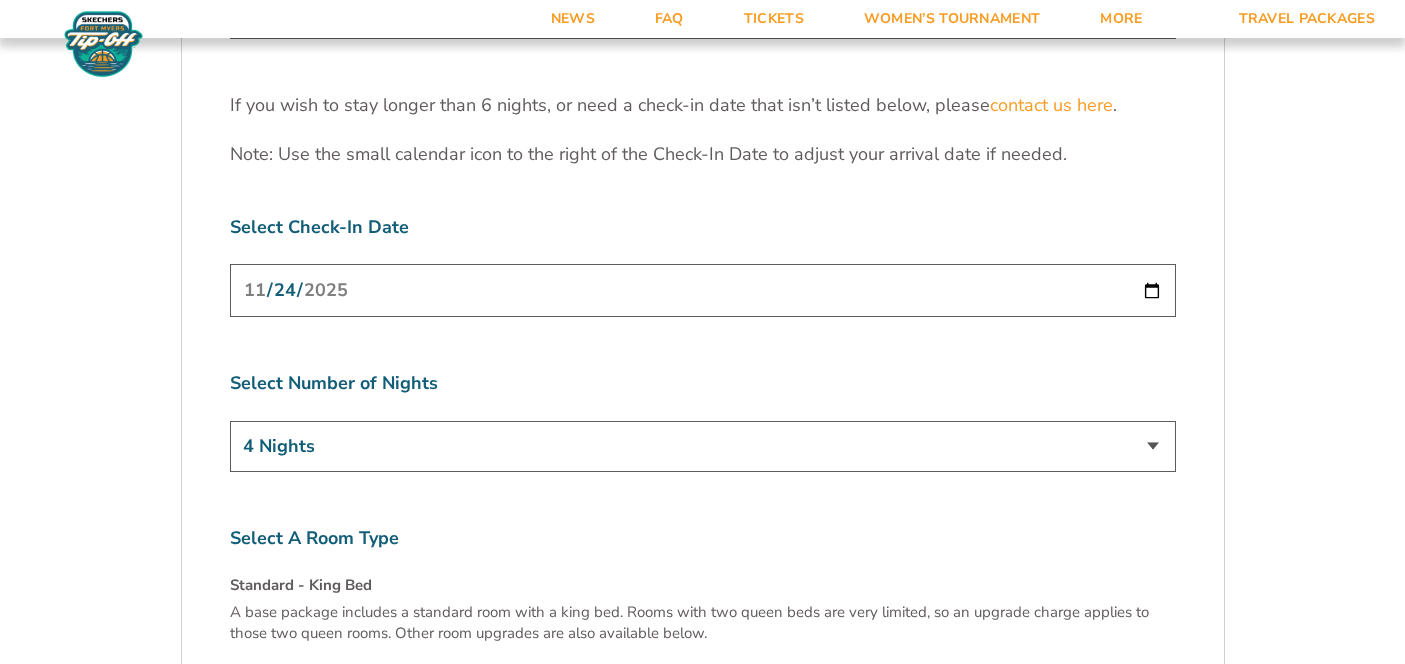 scroll, scrollTop: 6296, scrollLeft: 0, axis: vertical 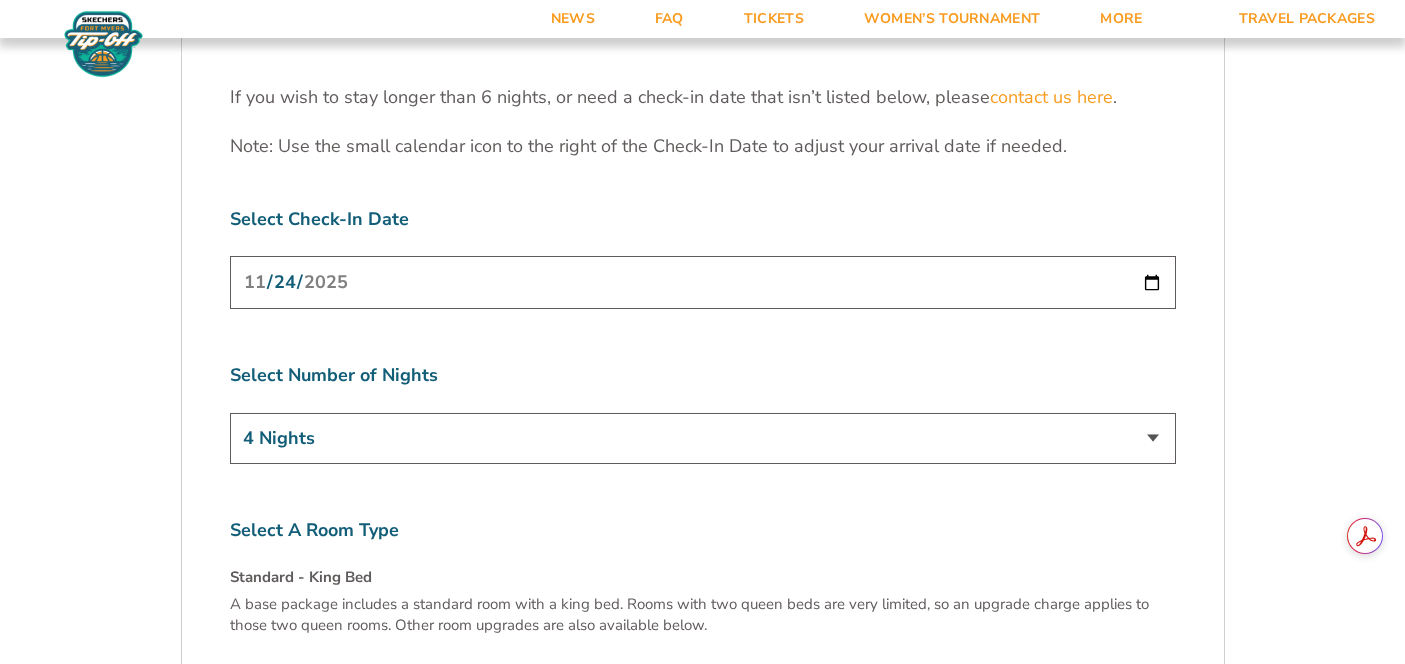 click on "3 Nights
4 Nights
5 Nights
6 Nights" at bounding box center (703, 438) 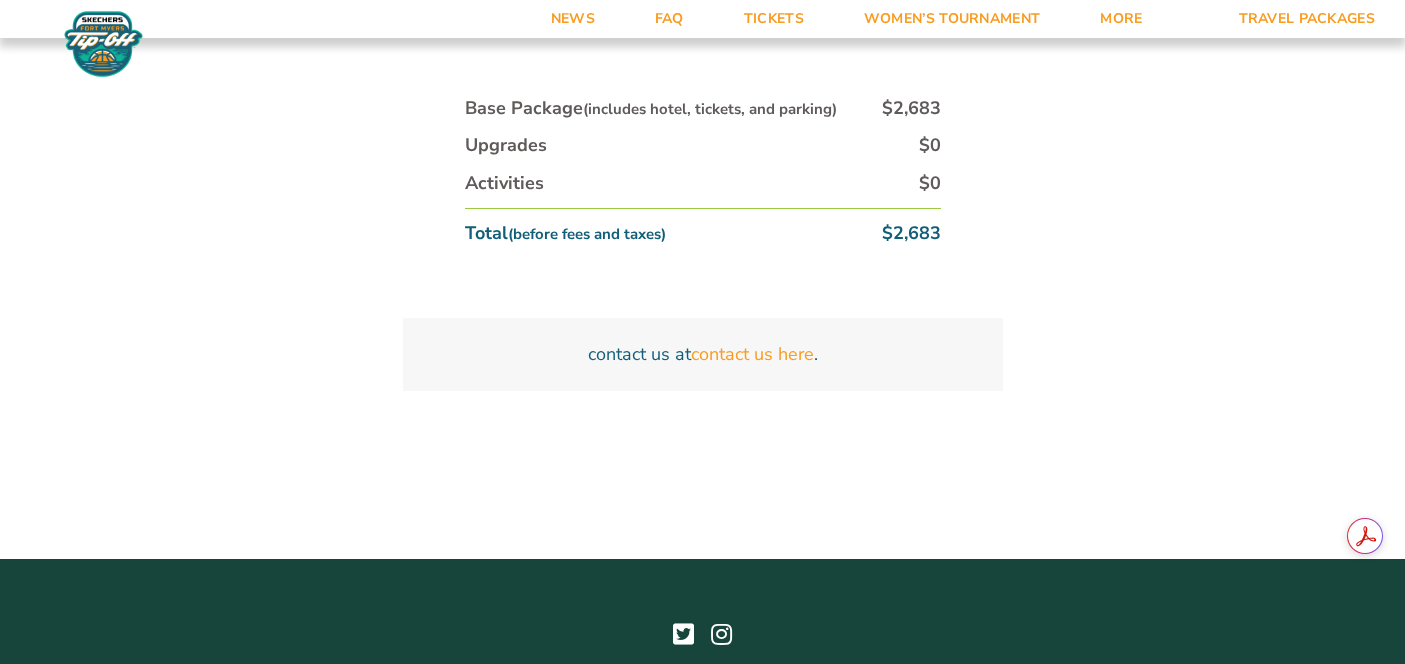 scroll, scrollTop: 7468, scrollLeft: 0, axis: vertical 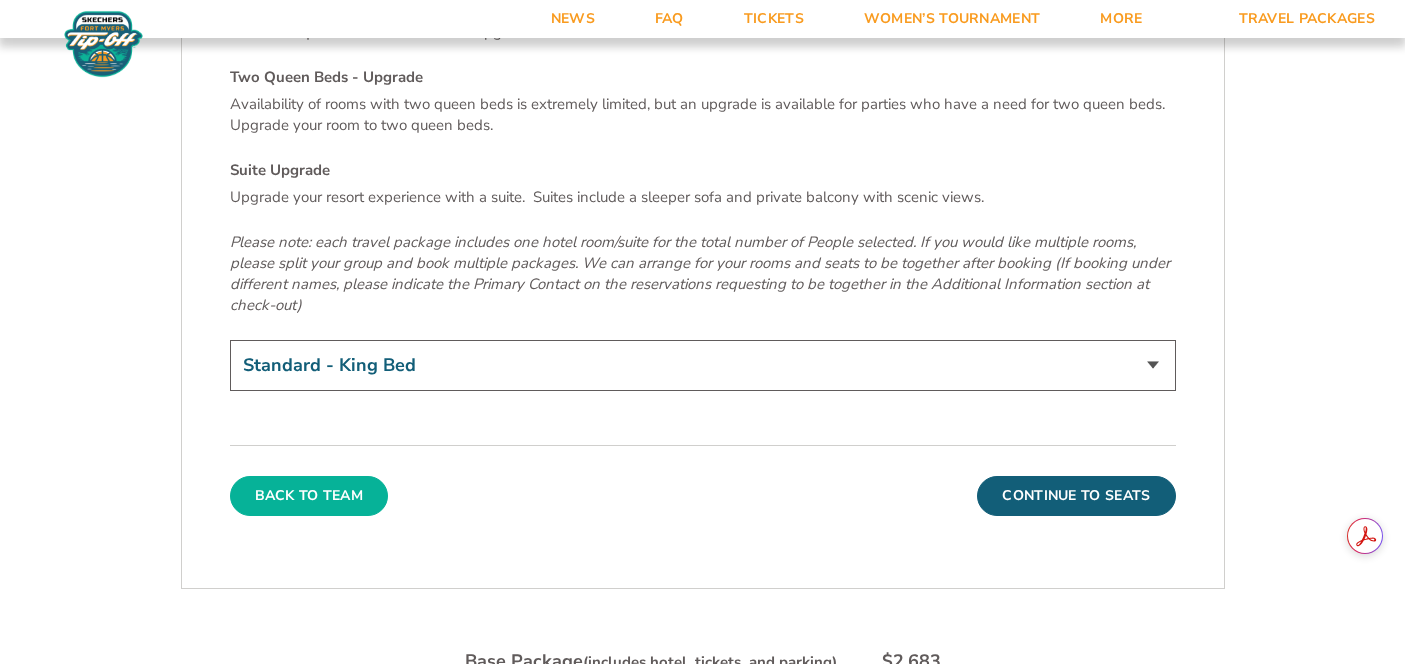 click on "Back To Team" at bounding box center (309, 496) 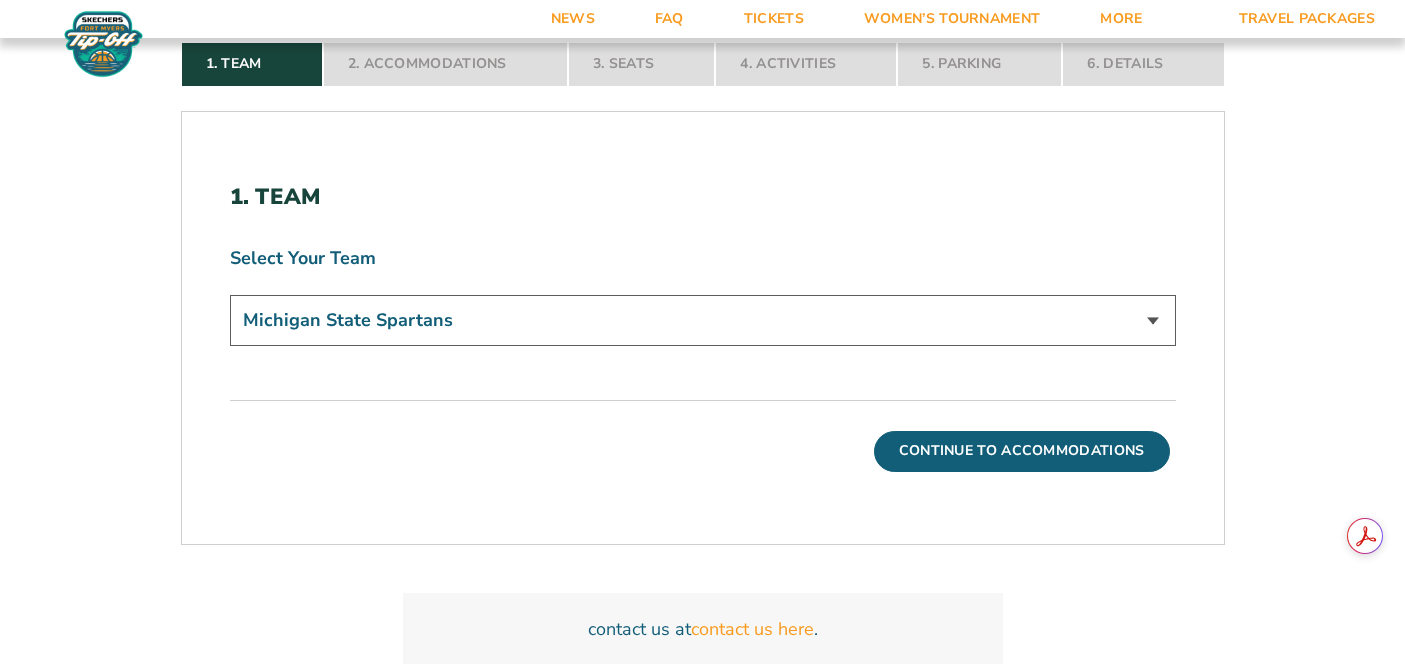 scroll, scrollTop: 0, scrollLeft: 0, axis: both 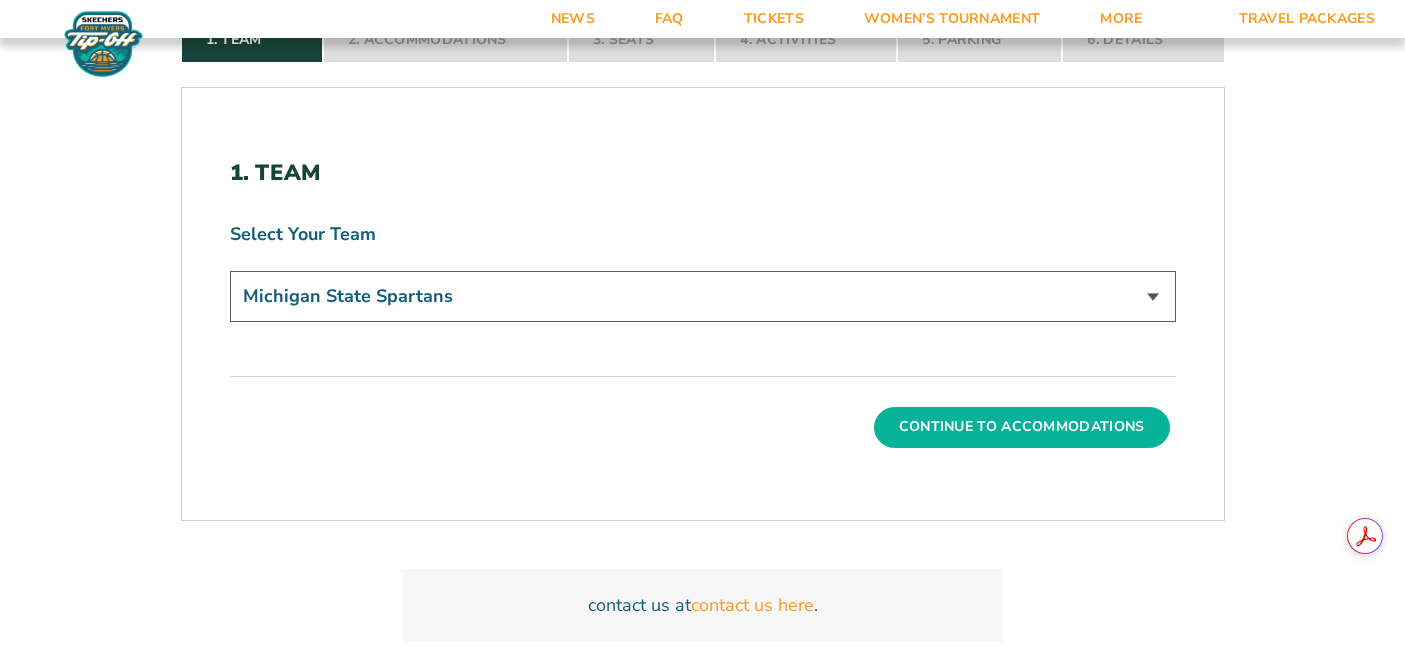 click on "Continue To Accommodations" at bounding box center (1022, 427) 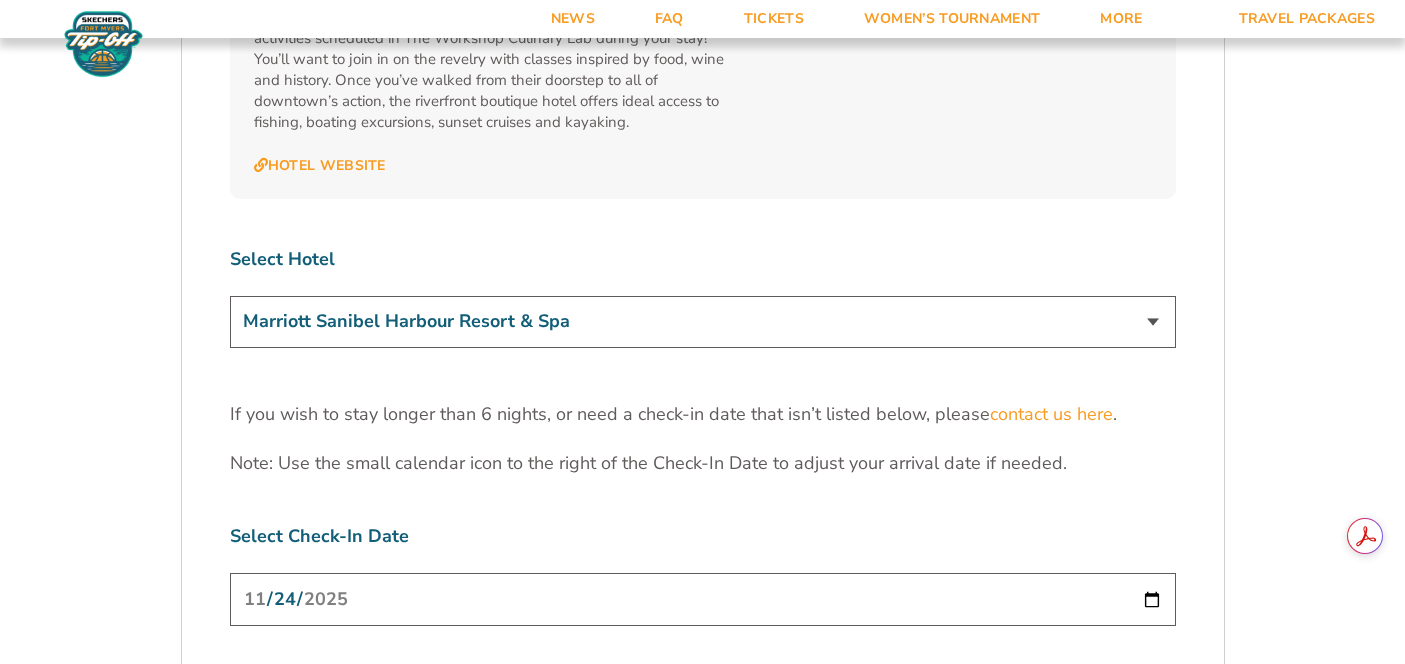 scroll, scrollTop: 6287, scrollLeft: 0, axis: vertical 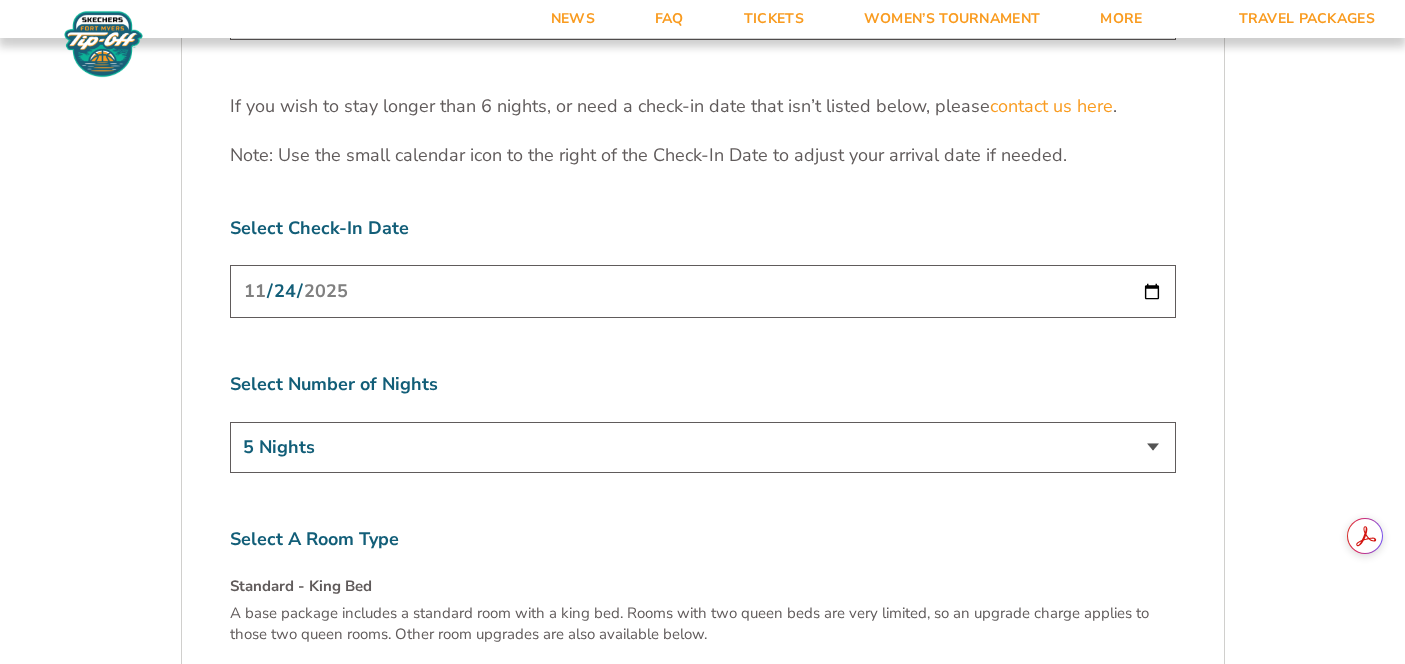 click on "We look forward to seeing you in Southwest Florida for the 2025 Skechers Fort Myers Tip-Off. Please see the details below to start building your custom vacation experience.
Stay With The Team
Your official team and fan hotel is Marriott Sanibel Harbour Resort & Spa. You can also explore additional hotel options below to find the perfect place to call home during the tournament.
Tailor Your Stay
Custom packages ranging from 3 to 6 nights are available. If you want to extend your hotel stay before or after the available dates online, we can work with the hotel to request availability for you. To do so, you’ll need to work directly with one of our customer service members. If you need a package option outside of what is listed below, please contact us  here .
Michigan State Game Schedule
Tuesday, November 25
Michigan State vs. East Carolina 1:00 p.m.
Thursday, November 27
Michigan State vs. North Carolina 4:30 p.m." at bounding box center [703, -2298] 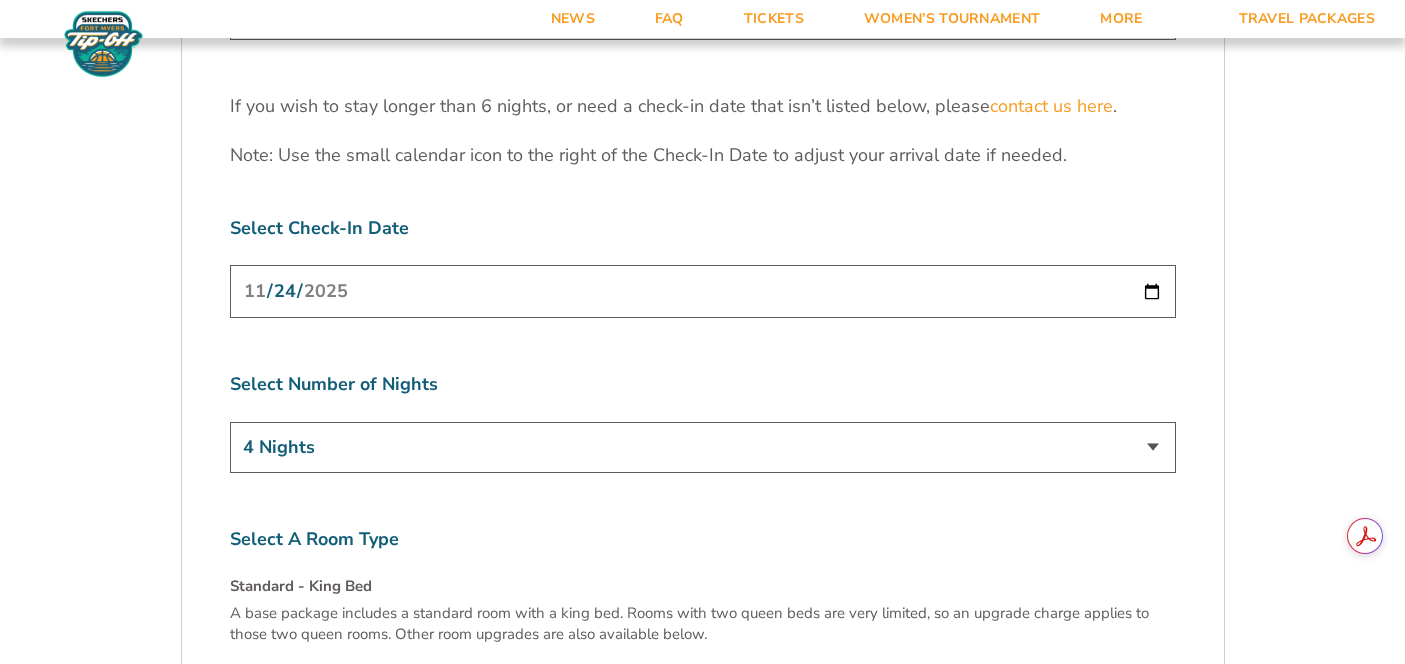 click on "Select A Room Type
Standard - King Bed A base package includes a standard room with a king bed. Rooms with two queen beds are very limited, so an upgrade charge applies to those two queen rooms. Other room upgrades are also available below.
Two Queen Beds - Upgrade Availability of rooms with two queen beds is extremely limited, but an upgrade is available for parties who have a need for two queen beds. Upgrade your room to two queen beds.
Suite Upgrade Upgrade your resort experience with a suite.  Suites include a sleeper sofa and private balcony with scenic views.
Please note: each travel package includes one hotel room/suite for the total number of People selected. If you would like multiple rooms, please split your group and book multiple packages. We can arrange for your rooms and seats to be together after booking (If booking under different names, please indicate the Primary Contact on the reservations requesting to be together in the Additional Information section at check-out)" at bounding box center [703, 763] 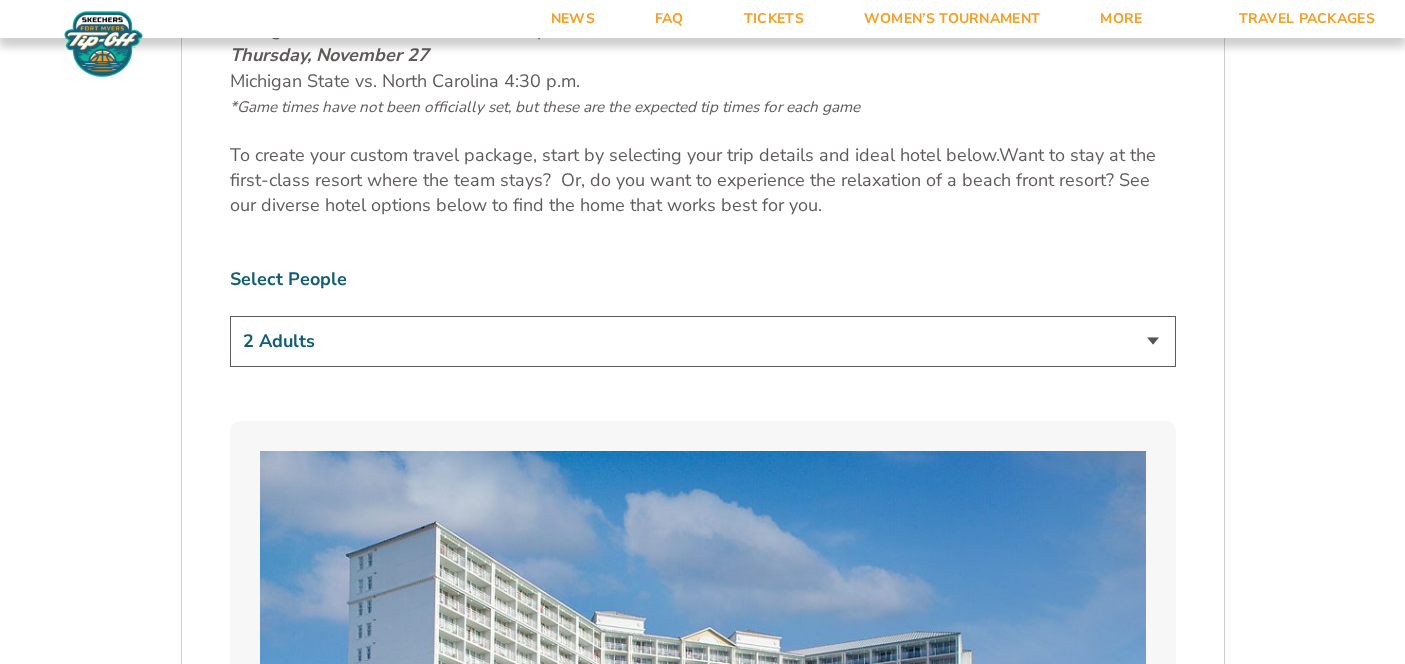 scroll, scrollTop: 1344, scrollLeft: 0, axis: vertical 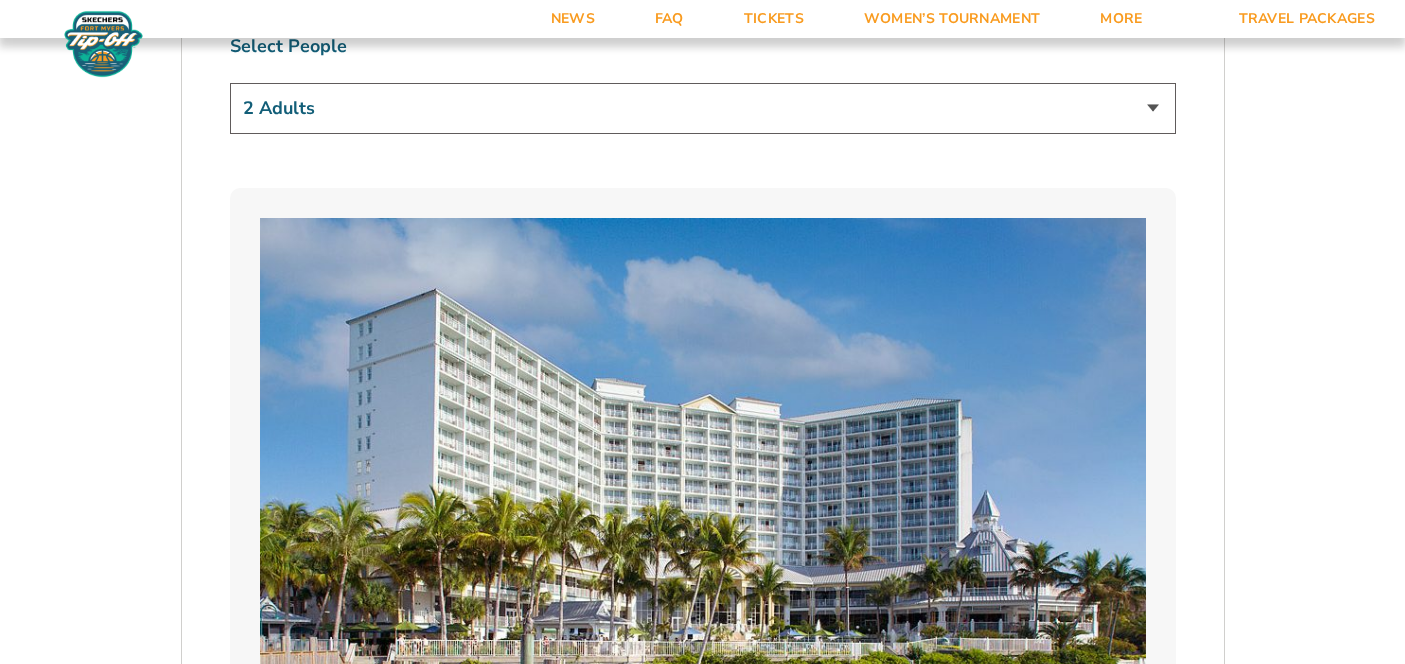 click on "[NUMBER] Adult
[NUMBER] Adults
[NUMBER] Adults
[NUMBER] Adults
[NUMBER] Adults + [NUMBER] Child
[NUMBER] Adults + [NUMBER] Children
[NUMBER] Adults + [NUMBER] Children" at bounding box center (703, 108) 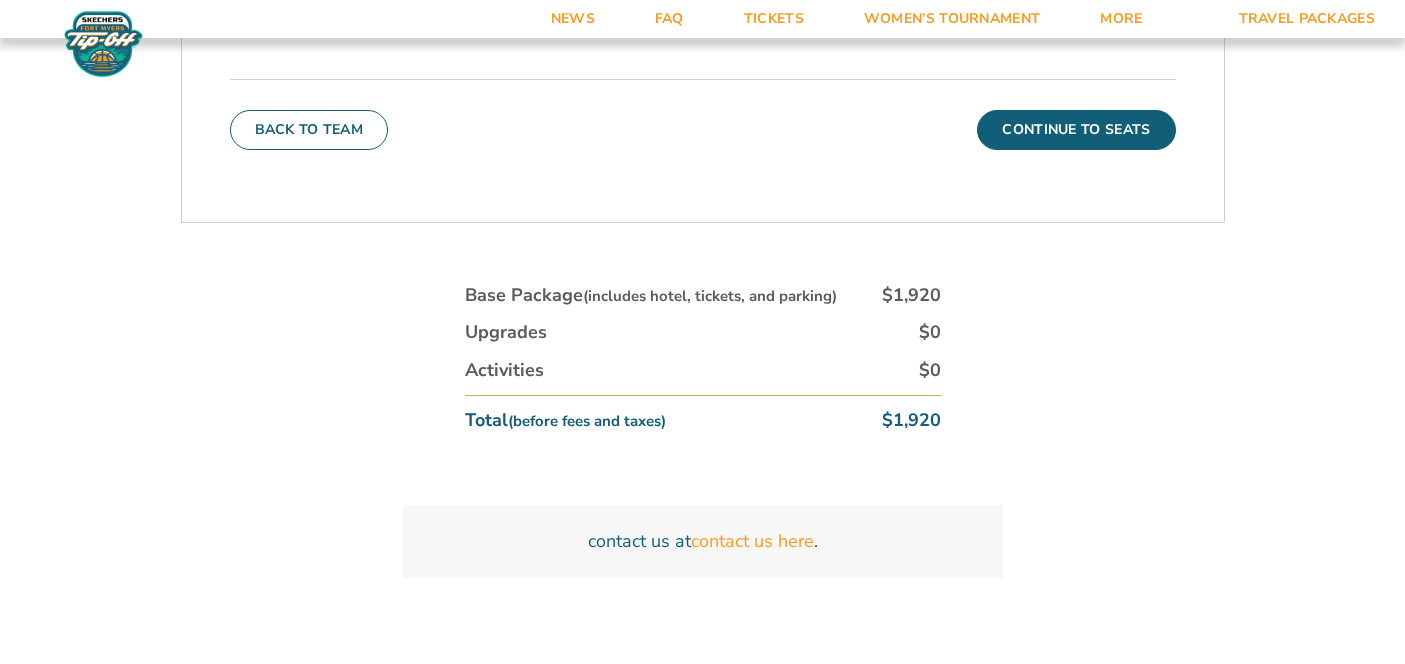scroll, scrollTop: 7086, scrollLeft: 0, axis: vertical 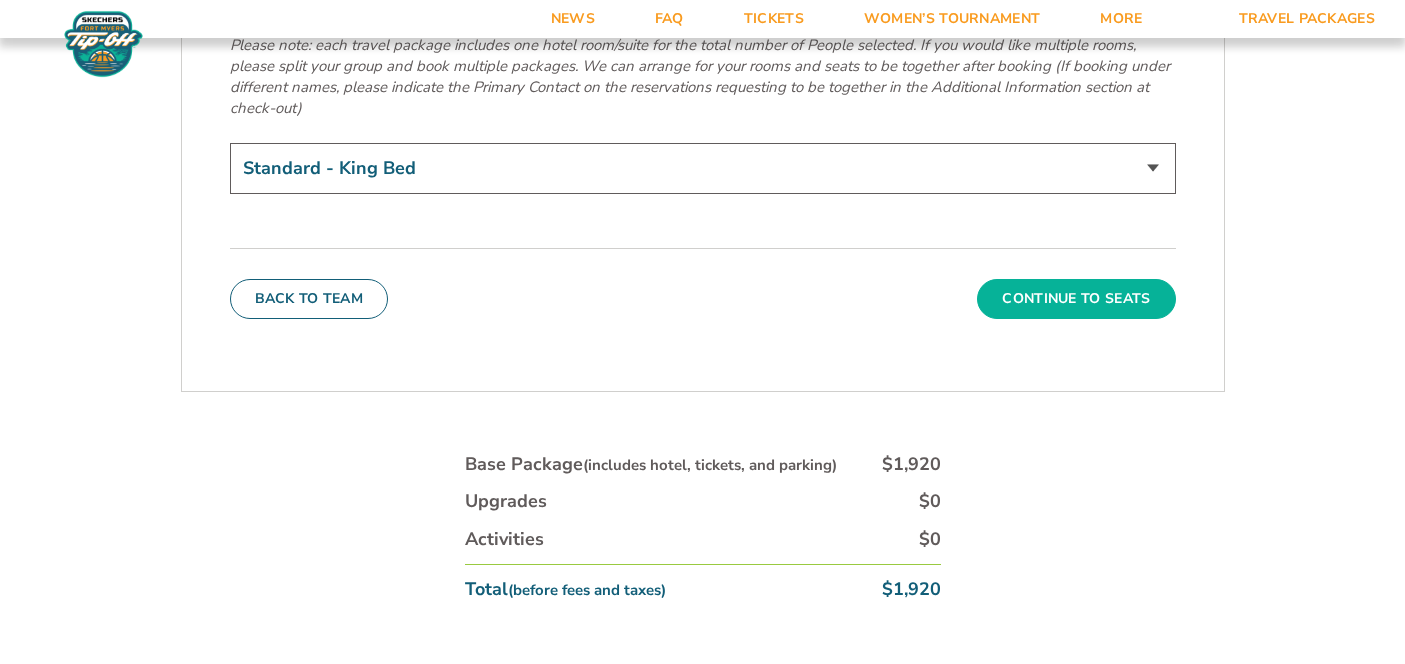 click on "Continue To Seats" at bounding box center (1076, 299) 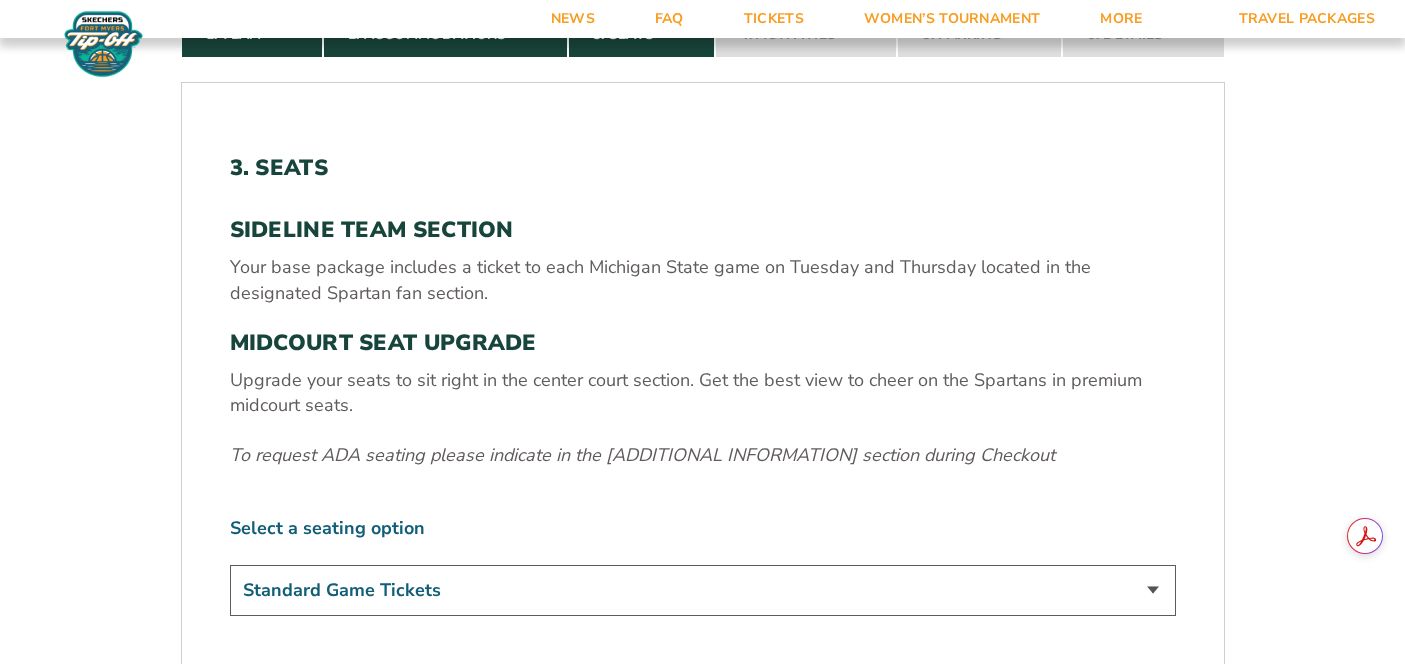 scroll, scrollTop: 971, scrollLeft: 0, axis: vertical 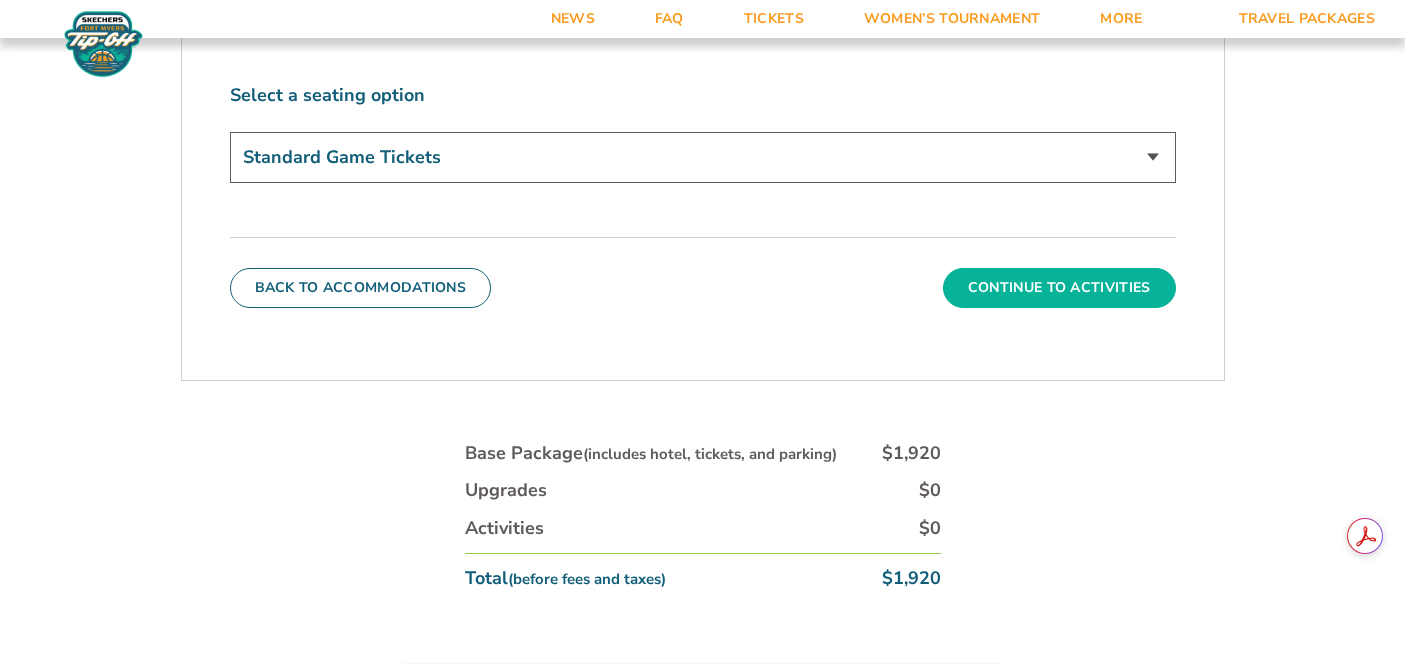 click on "Continue To Activities" at bounding box center [1059, 288] 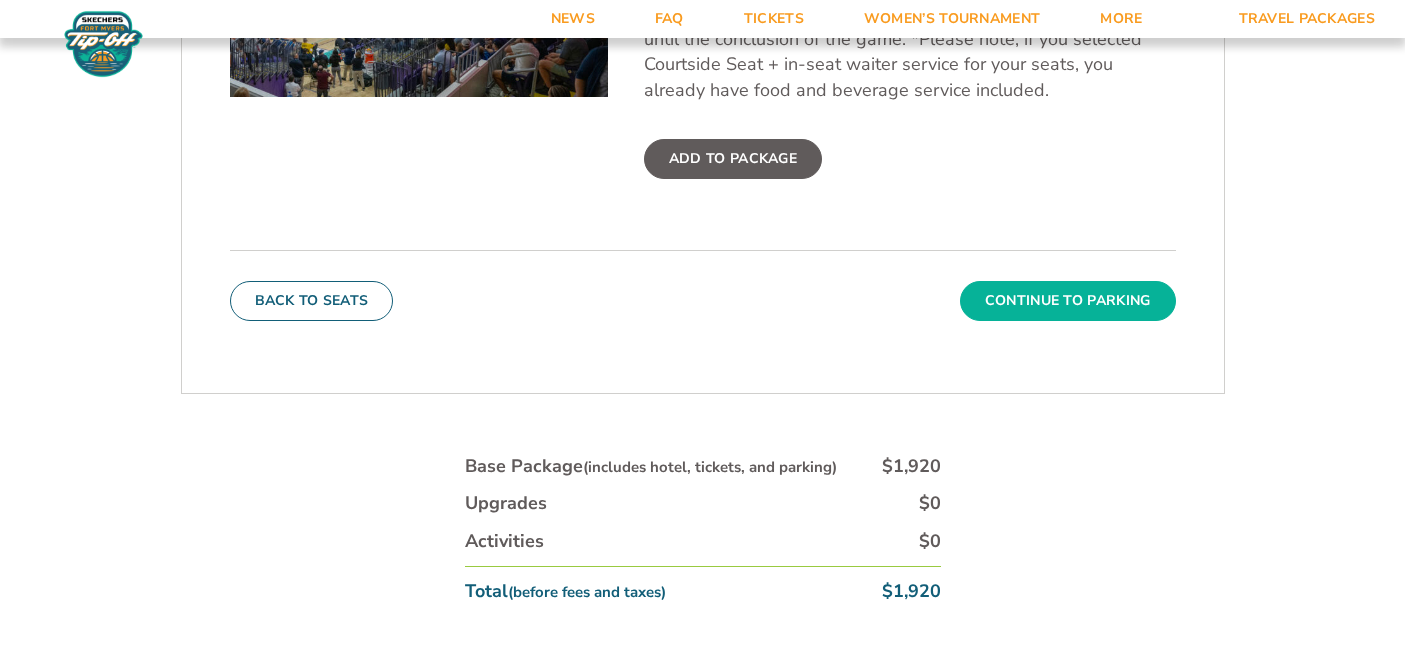 click on "Continue To Parking" at bounding box center (1068, 301) 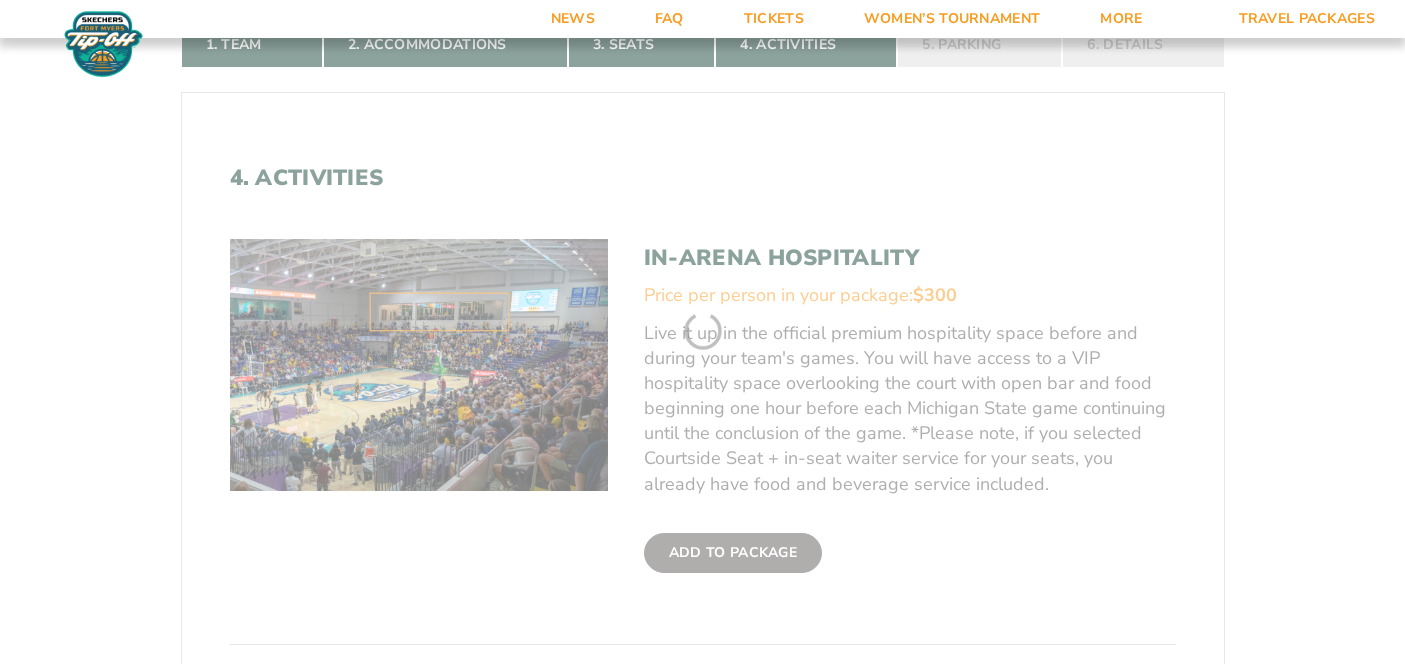 scroll, scrollTop: 313, scrollLeft: 0, axis: vertical 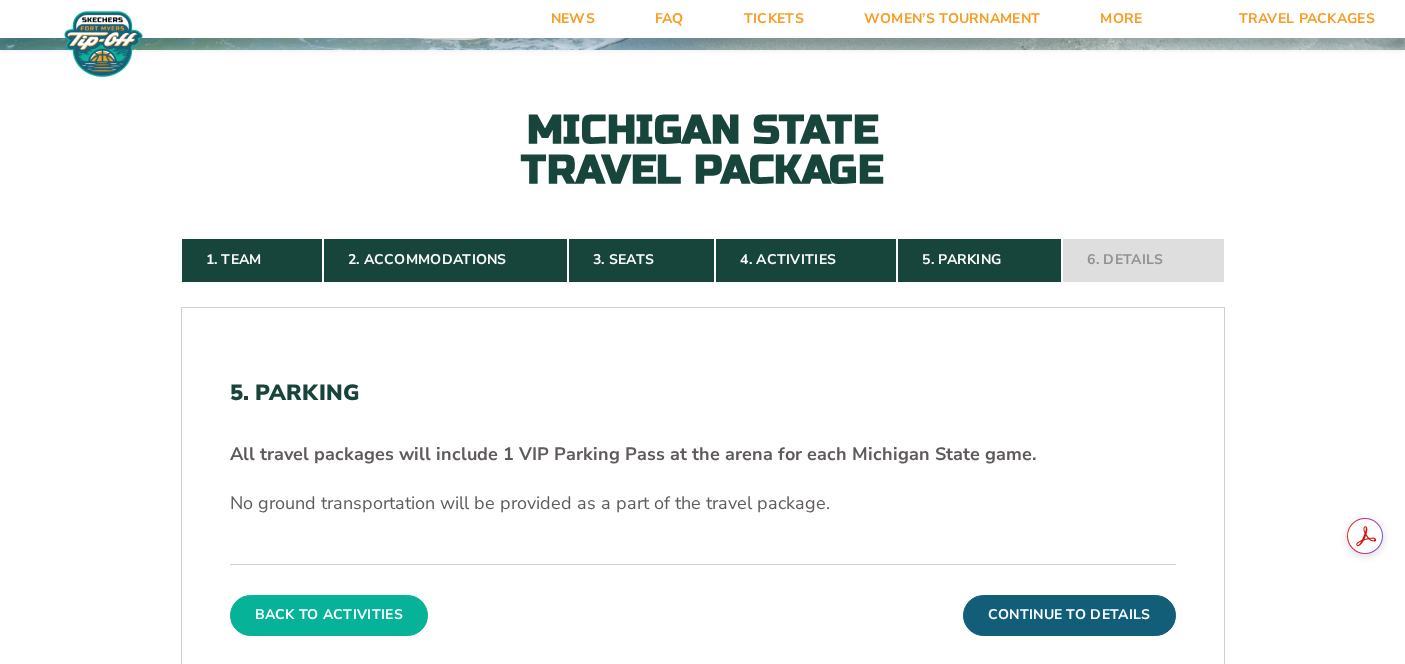 click on "Back To Activities" at bounding box center [329, 615] 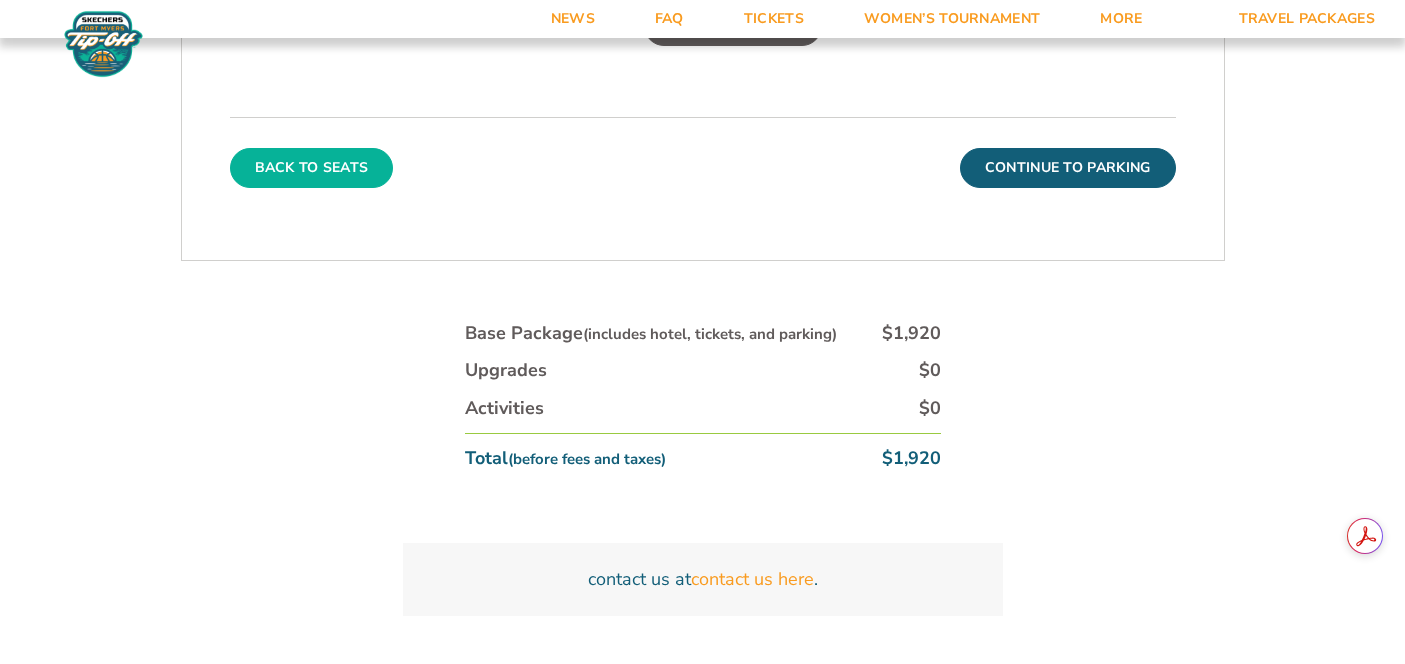 click on "Back To Seats" at bounding box center [312, 168] 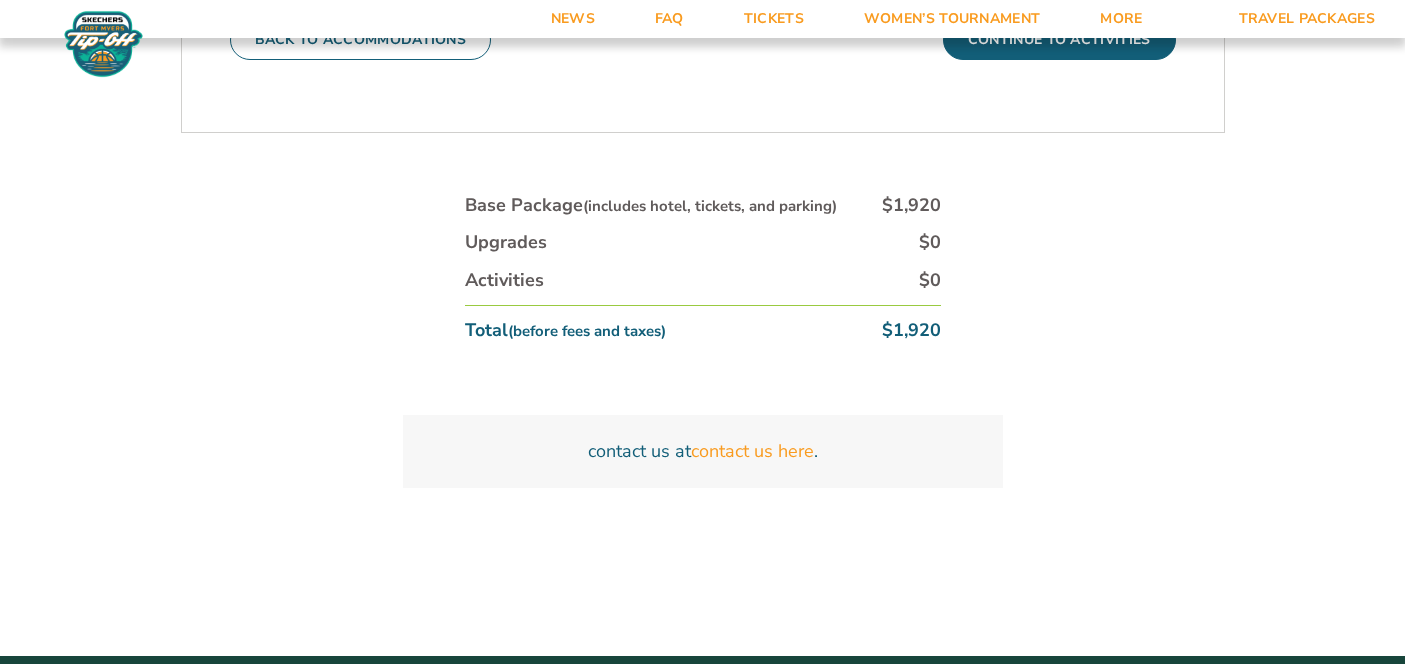 scroll, scrollTop: 1229, scrollLeft: 0, axis: vertical 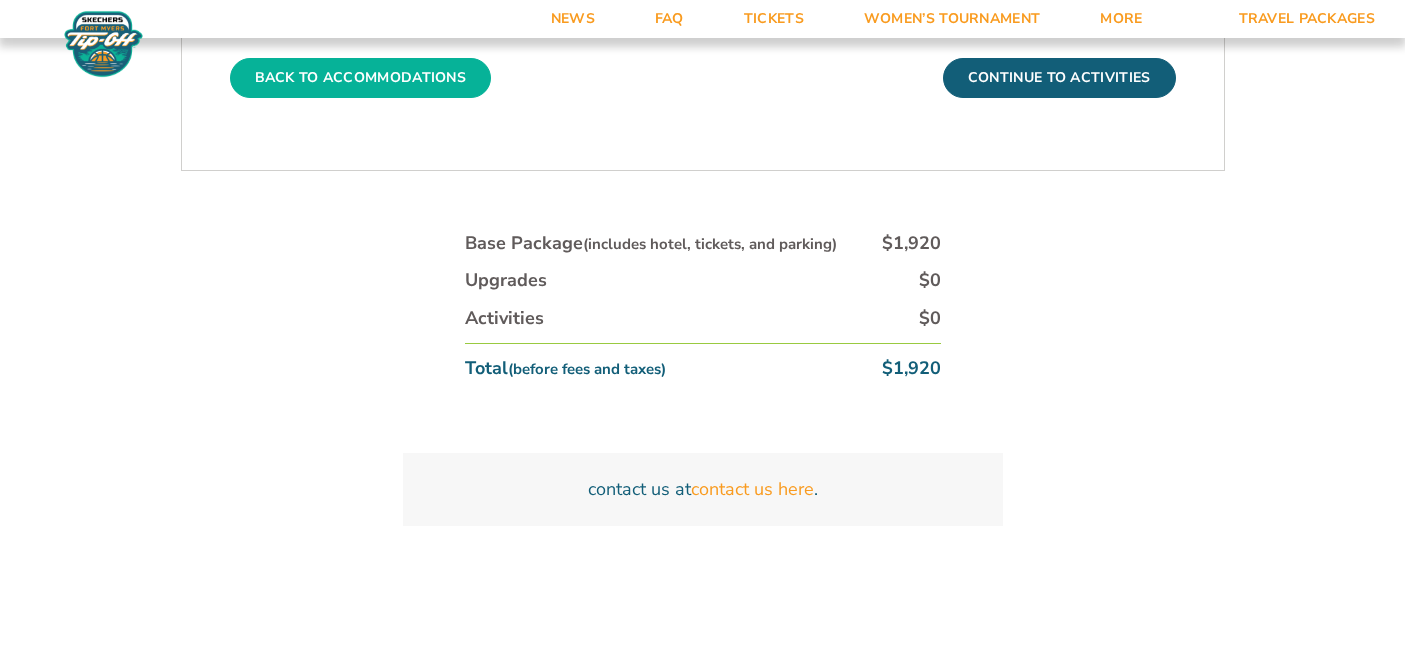 click on "Back To Accommodations" at bounding box center [361, 78] 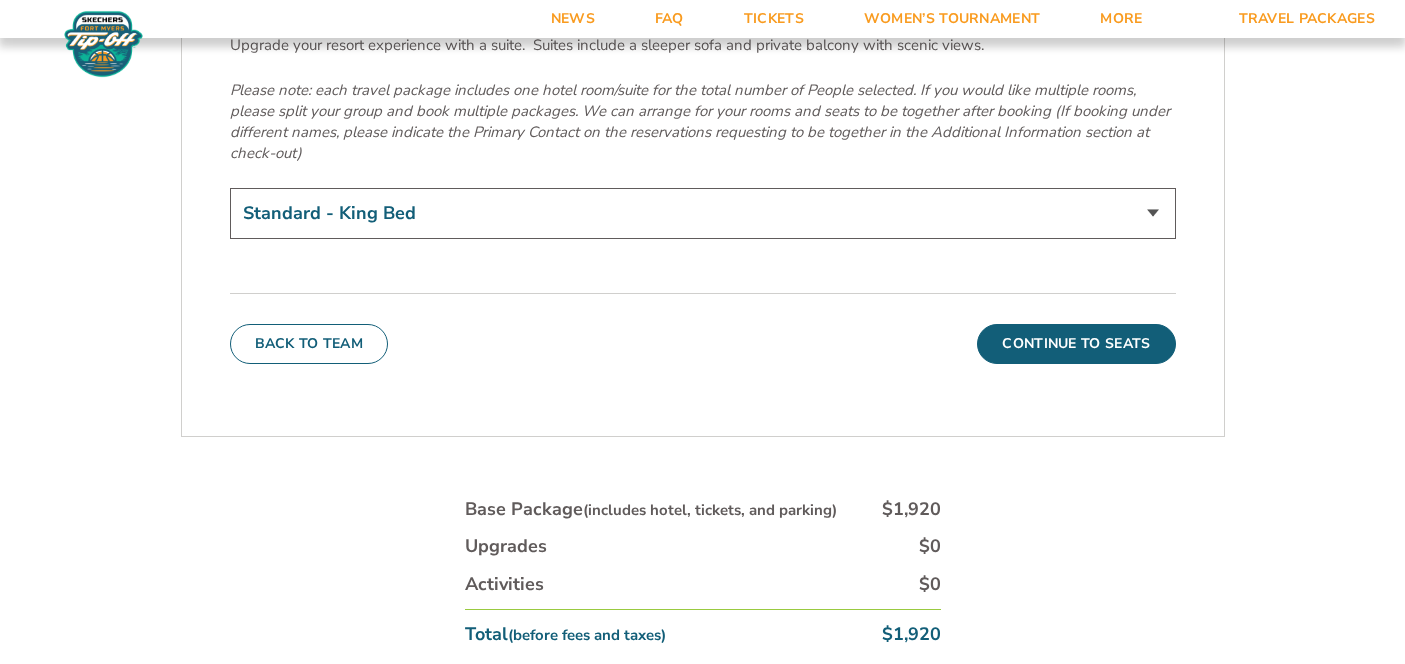 scroll, scrollTop: 7096, scrollLeft: 0, axis: vertical 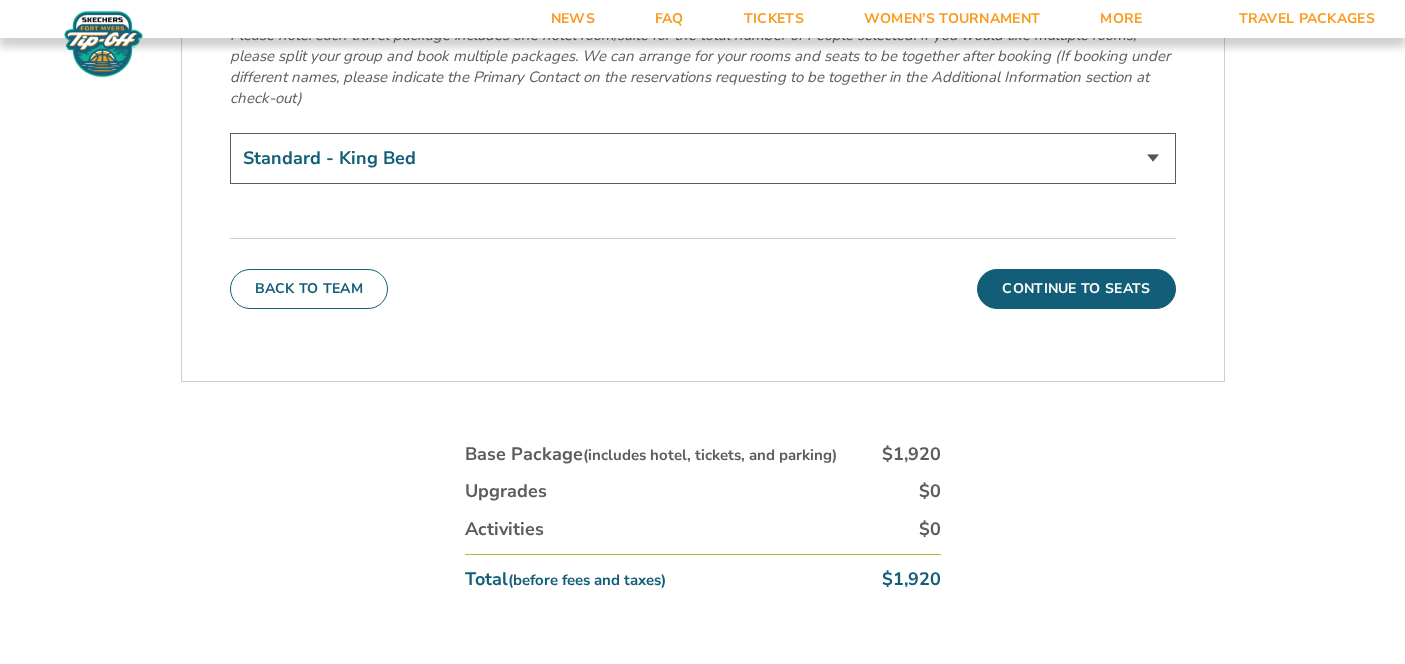 click on "Standard - King Bed Two Queen Beds - Upgrade (+$15 per night) Suite Upgrade (+$175 per night)" at bounding box center (703, 158) 